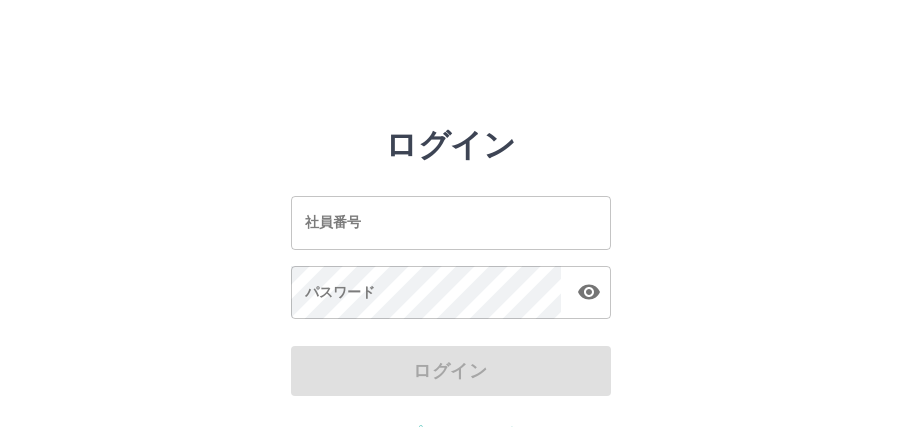 scroll, scrollTop: 0, scrollLeft: 0, axis: both 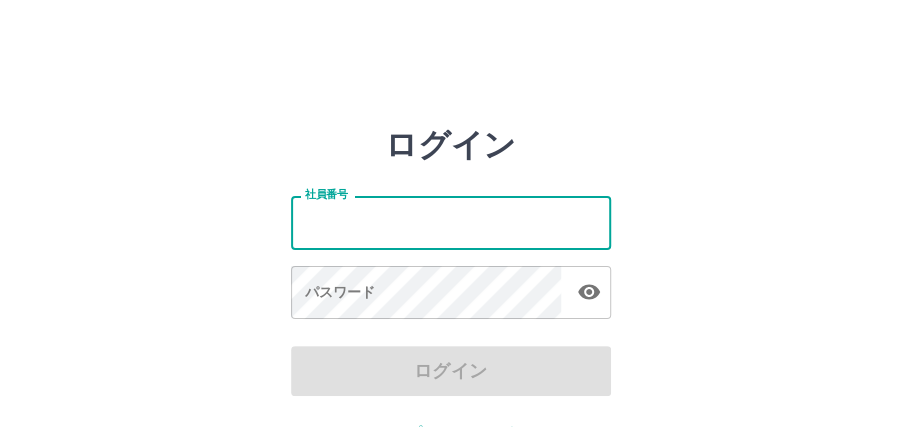 click on "社員番号" at bounding box center (451, 222) 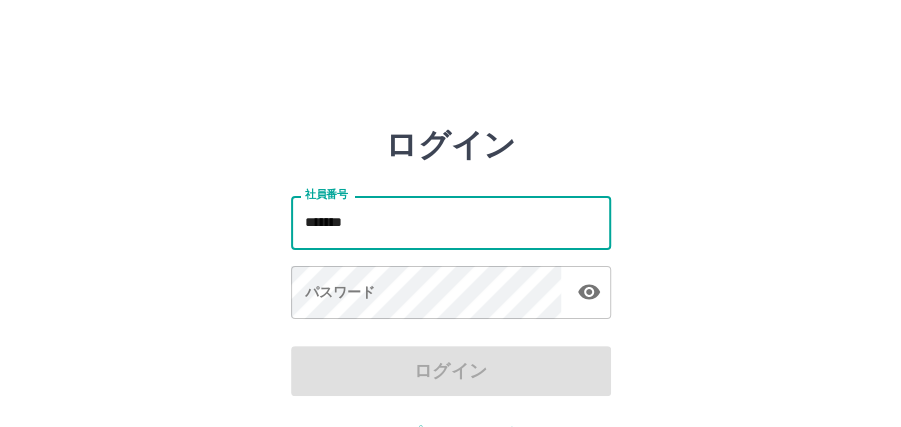 type on "*******" 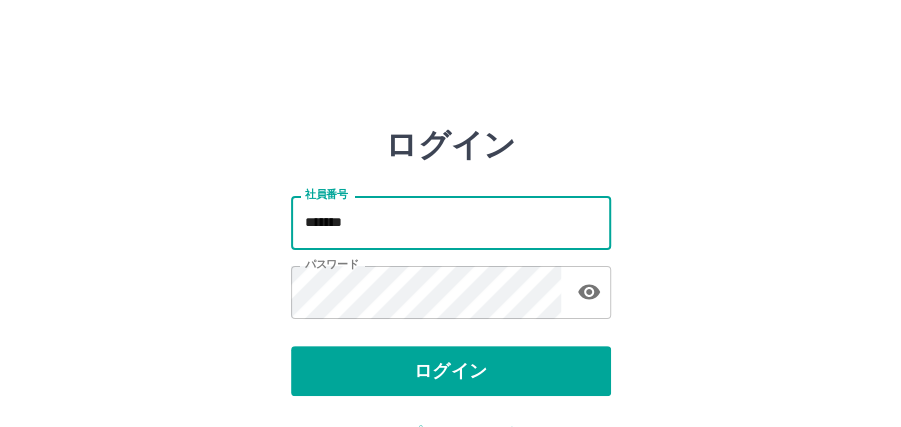 click on "*******" at bounding box center (451, 222) 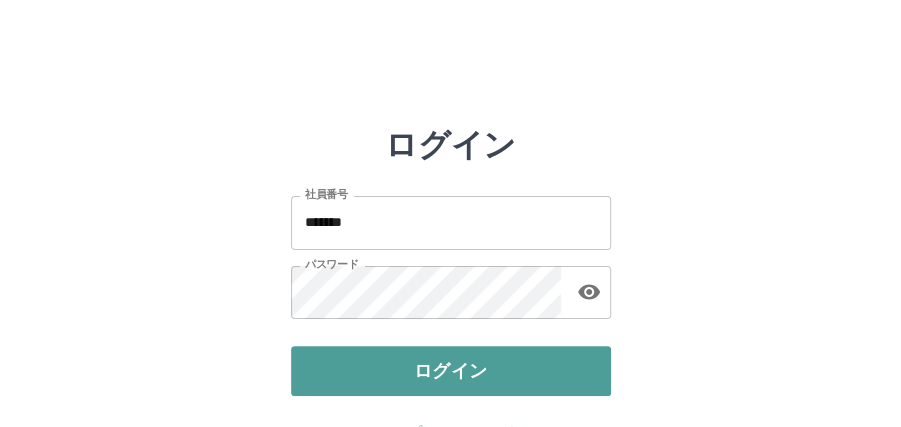 drag, startPoint x: 464, startPoint y: 362, endPoint x: 465, endPoint y: 352, distance: 10.049875 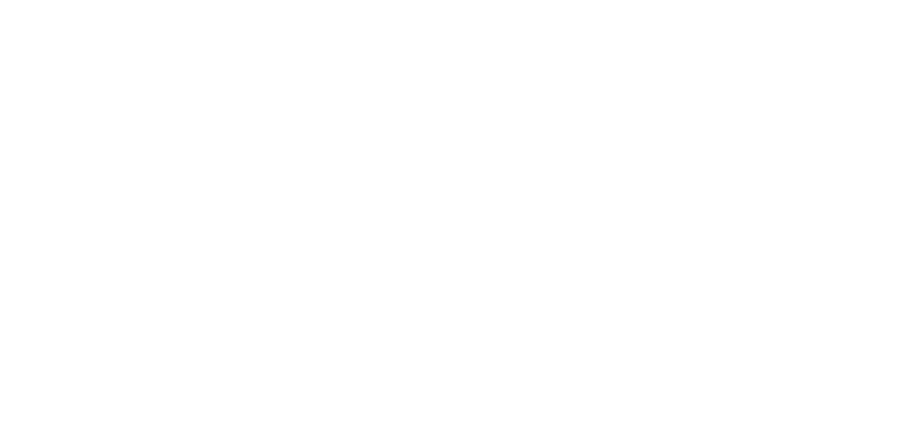 scroll, scrollTop: 0, scrollLeft: 0, axis: both 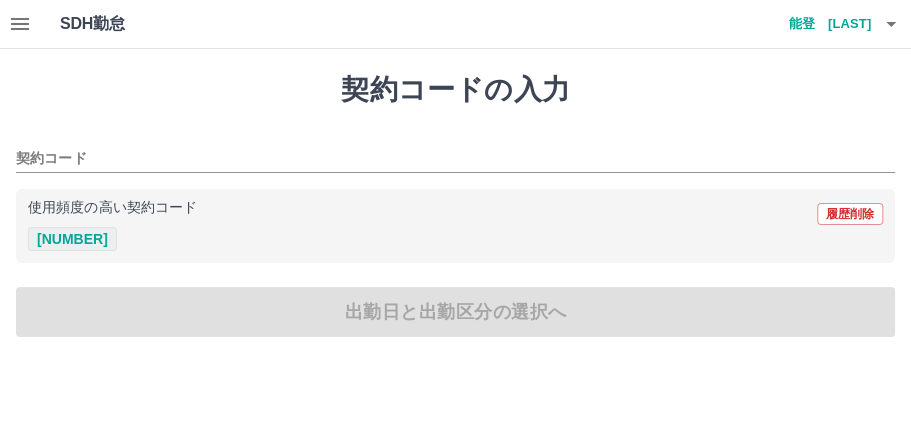 click on "[NUMBER]" at bounding box center (72, 239) 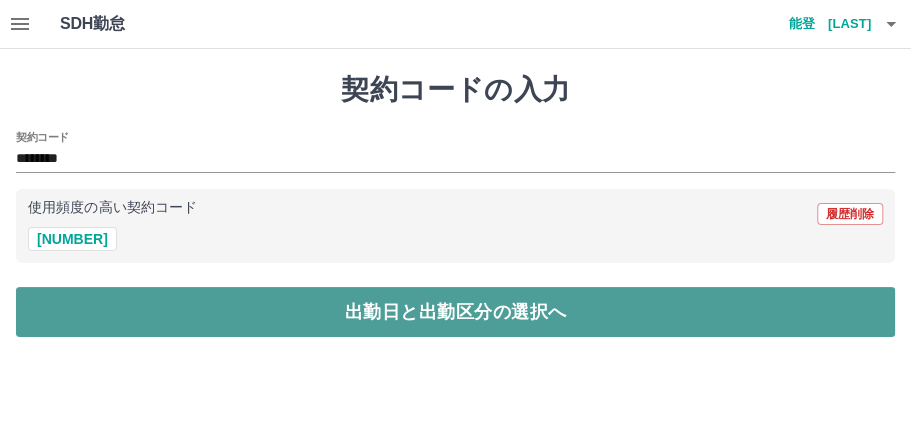 click on "出勤日と出勤区分の選択へ" at bounding box center (455, 312) 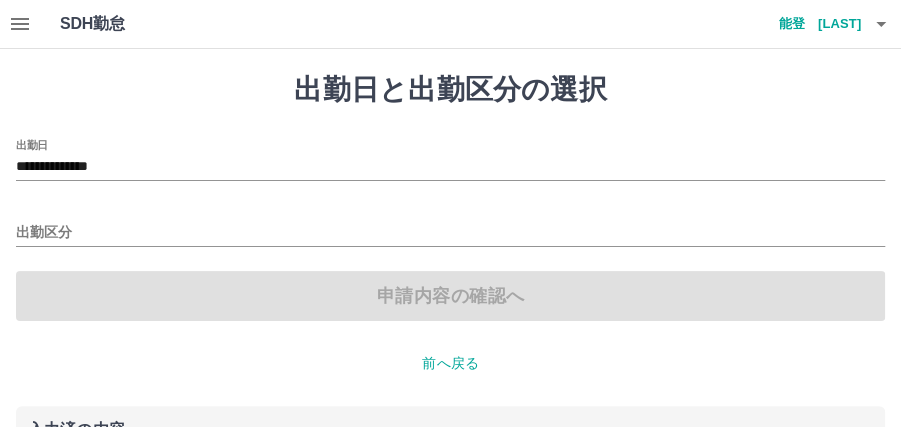click on "申請内容の確認へ" at bounding box center (450, 296) 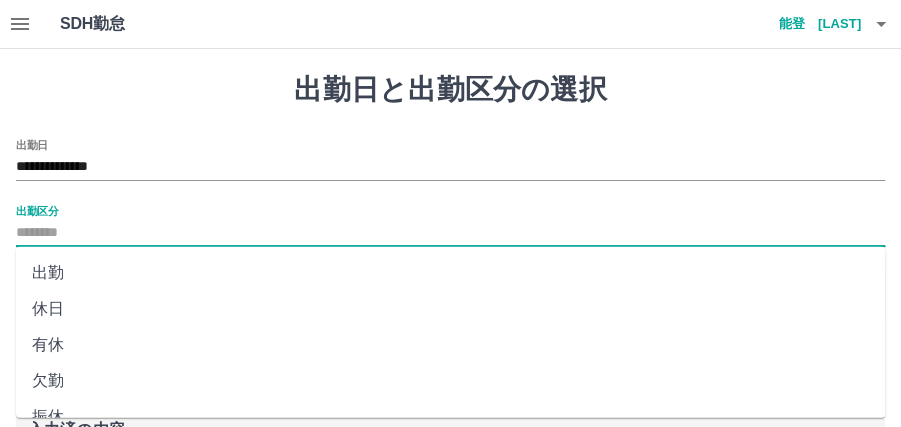 click on "出勤区分" at bounding box center (450, 233) 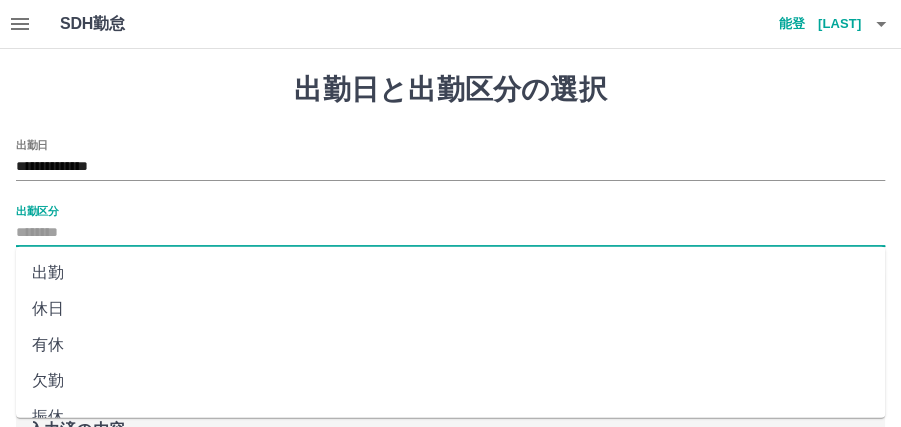 click on "出勤" at bounding box center (450, 273) 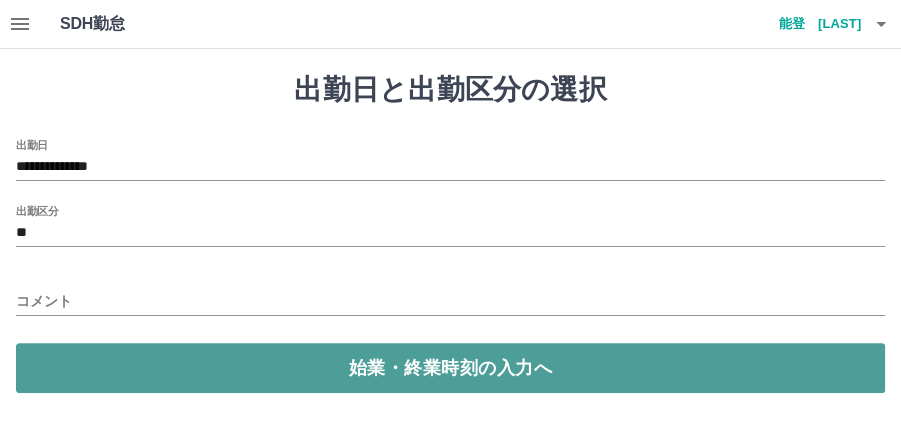 click on "始業・終業時刻の入力へ" at bounding box center [450, 368] 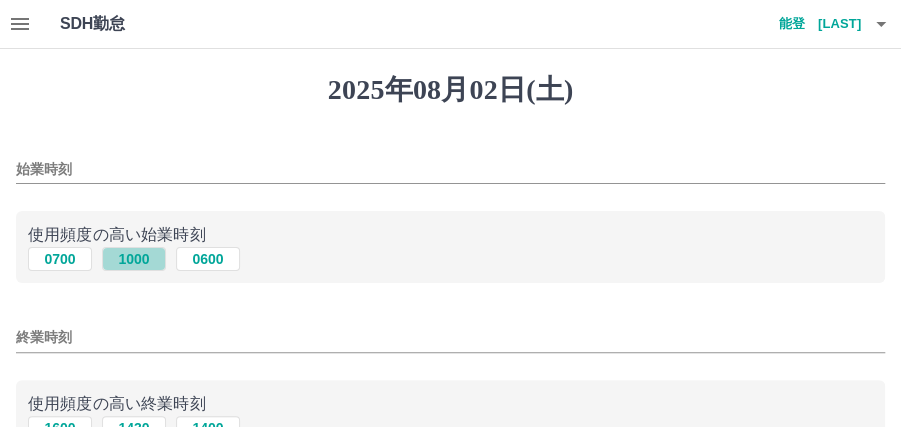 click on "1000" at bounding box center [134, 259] 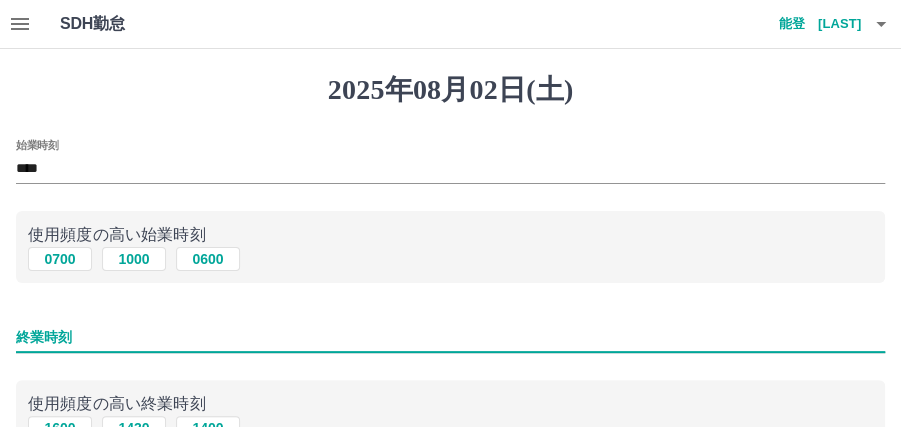 click on "終業時刻" at bounding box center [450, 337] 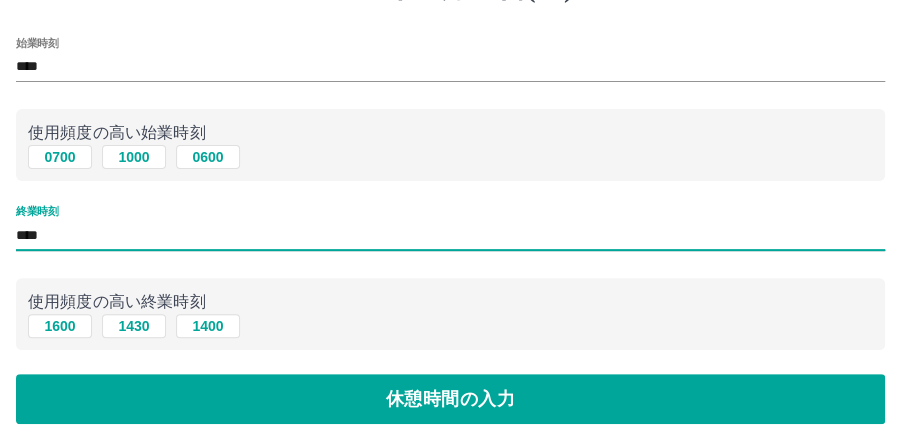 scroll, scrollTop: 133, scrollLeft: 0, axis: vertical 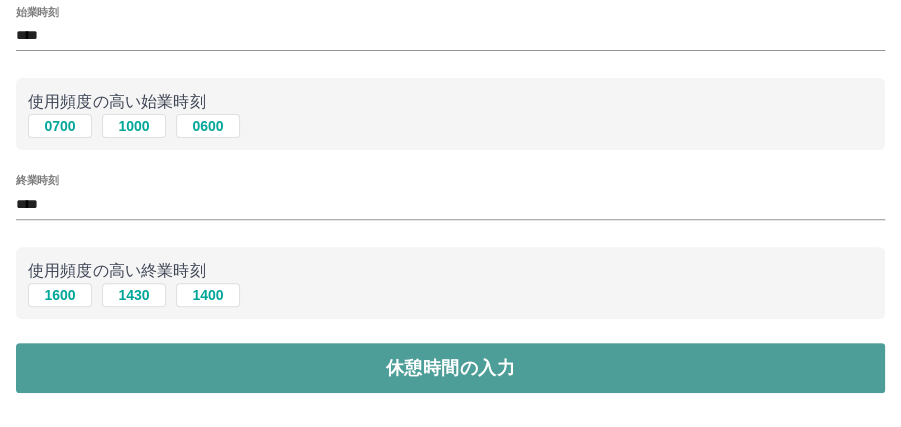 click on "休憩時間の入力" at bounding box center (450, 368) 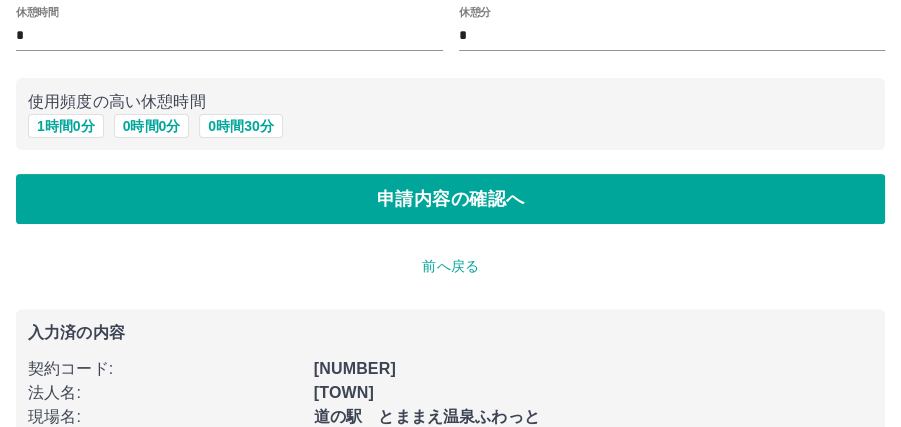 scroll, scrollTop: 0, scrollLeft: 0, axis: both 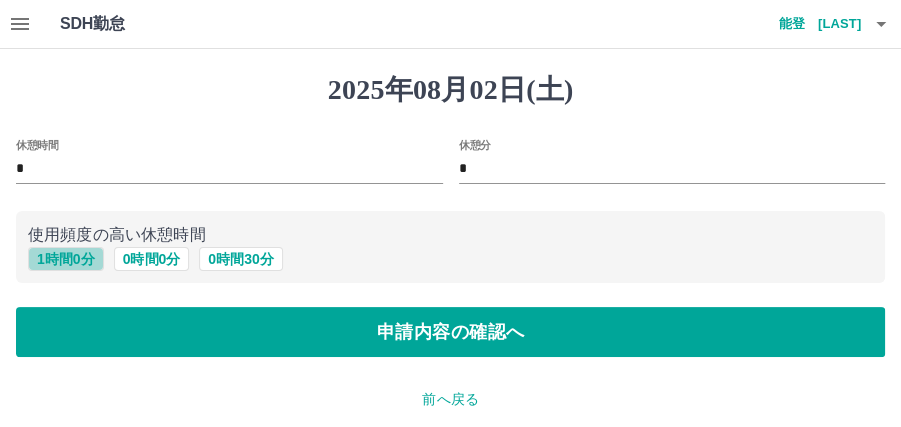 click on "1 時間 0 分" at bounding box center [66, 259] 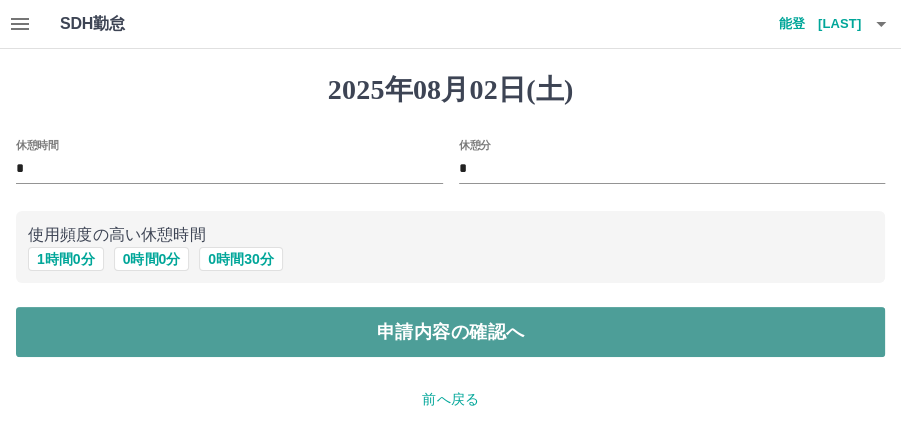 click on "申請内容の確認へ" at bounding box center (450, 332) 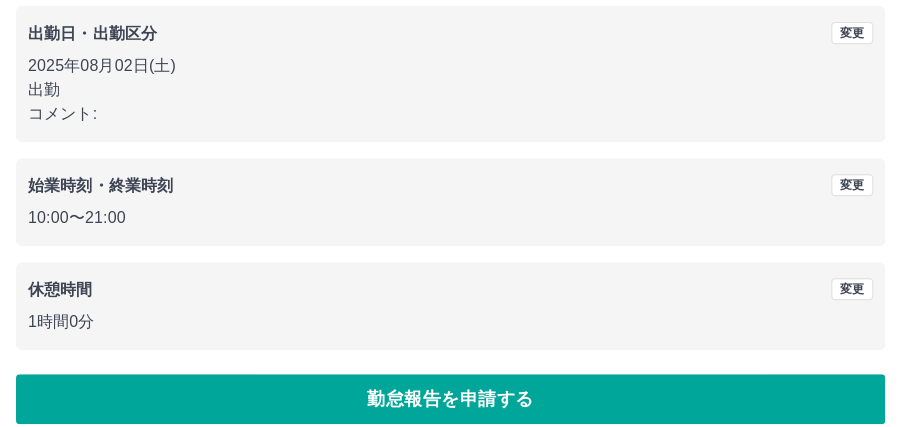 scroll, scrollTop: 320, scrollLeft: 0, axis: vertical 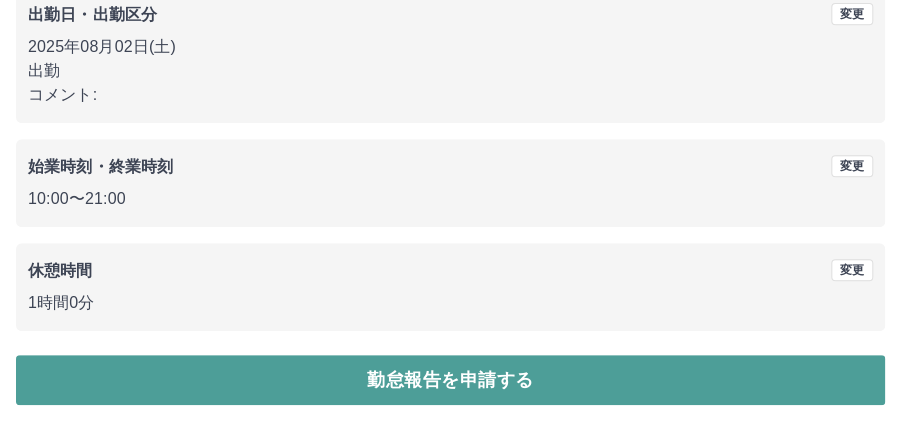 click on "勤怠報告を申請する" at bounding box center (450, 380) 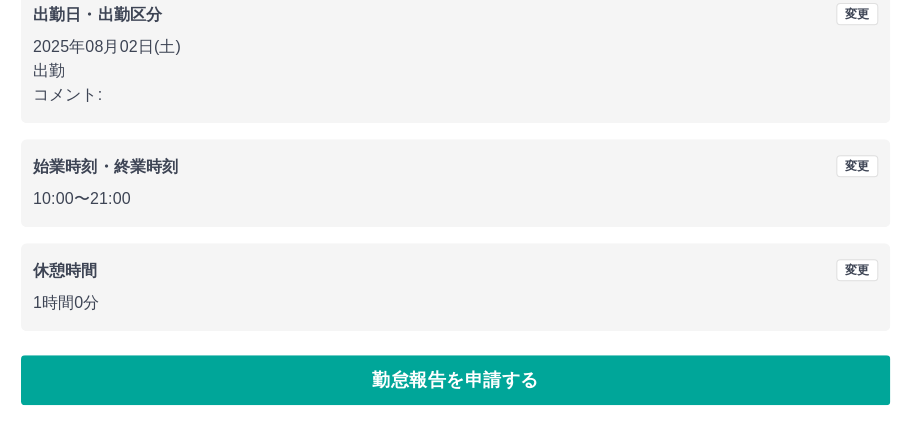scroll, scrollTop: 0, scrollLeft: 0, axis: both 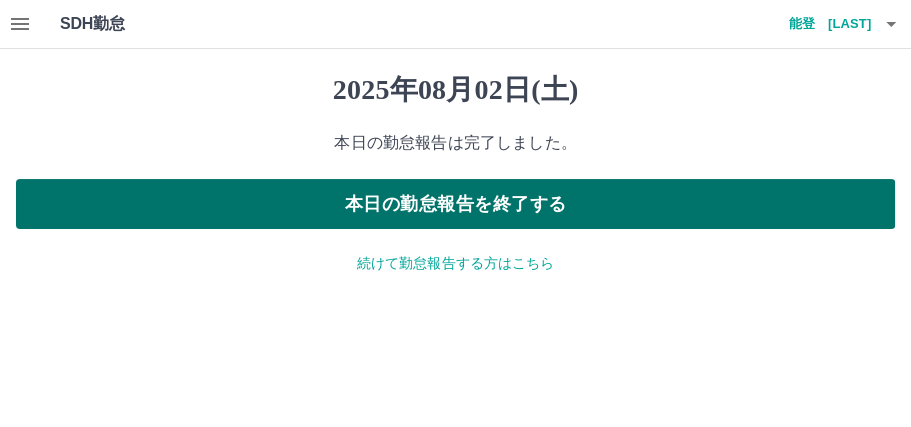 click on "本日の勤怠報告を終了する" at bounding box center (455, 204) 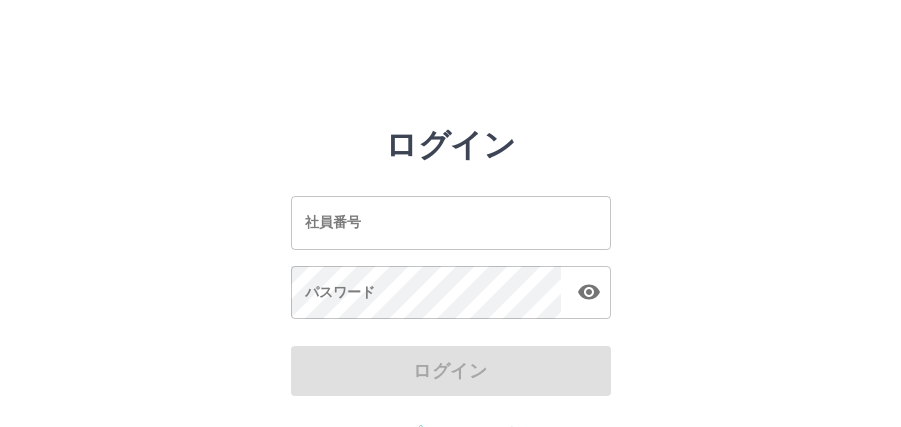 scroll, scrollTop: 0, scrollLeft: 0, axis: both 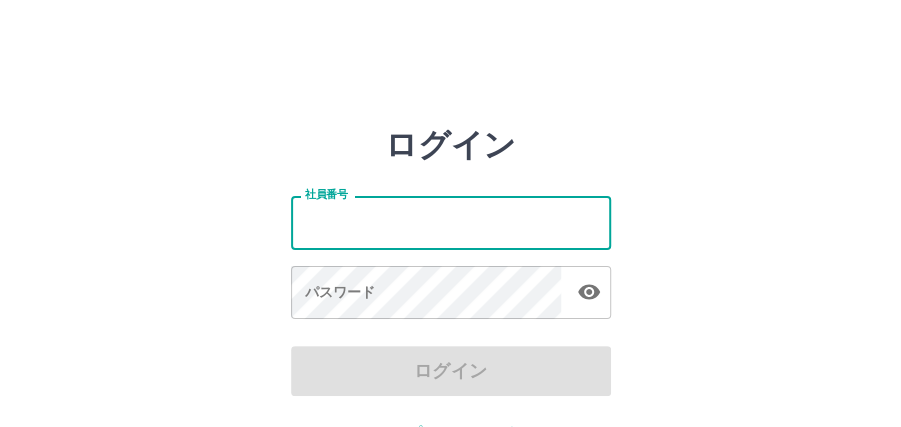 click on "社員番号" at bounding box center [451, 222] 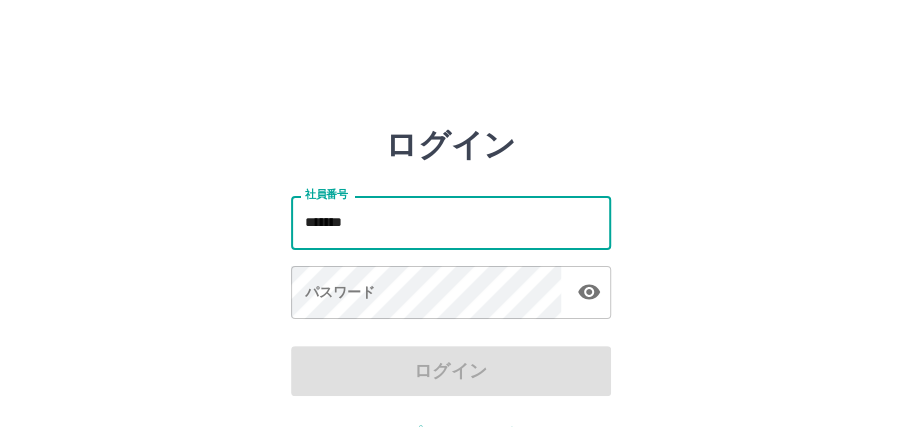 type on "*******" 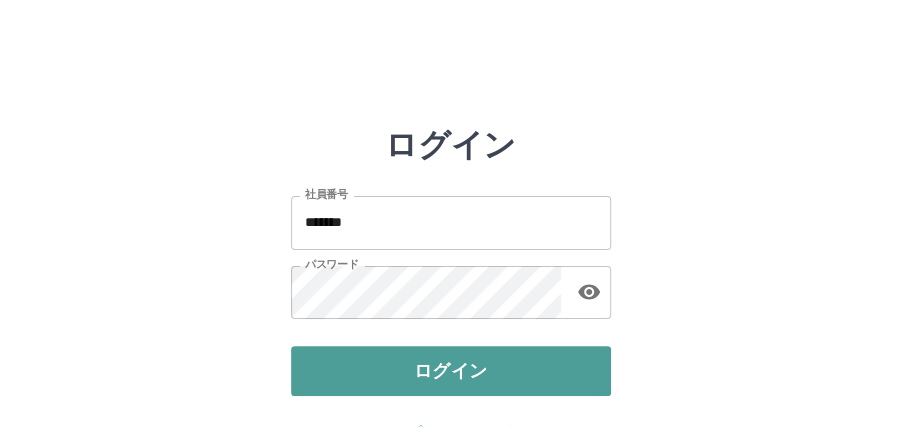 click on "ログイン" at bounding box center [451, 371] 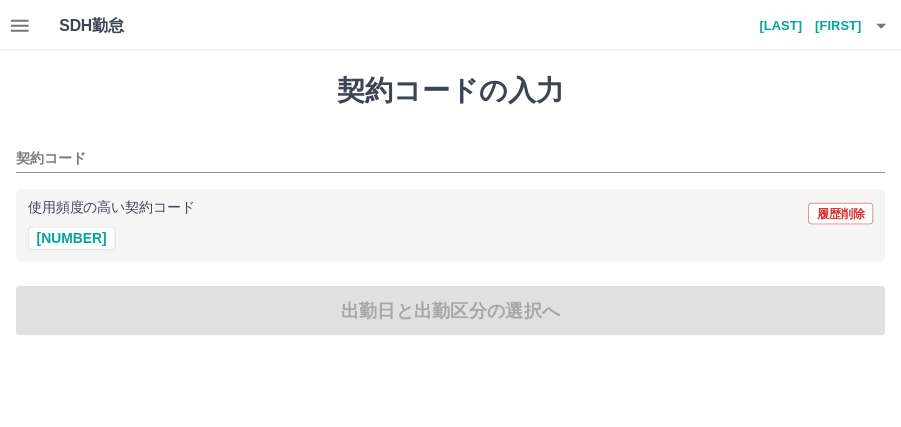 scroll, scrollTop: 0, scrollLeft: 0, axis: both 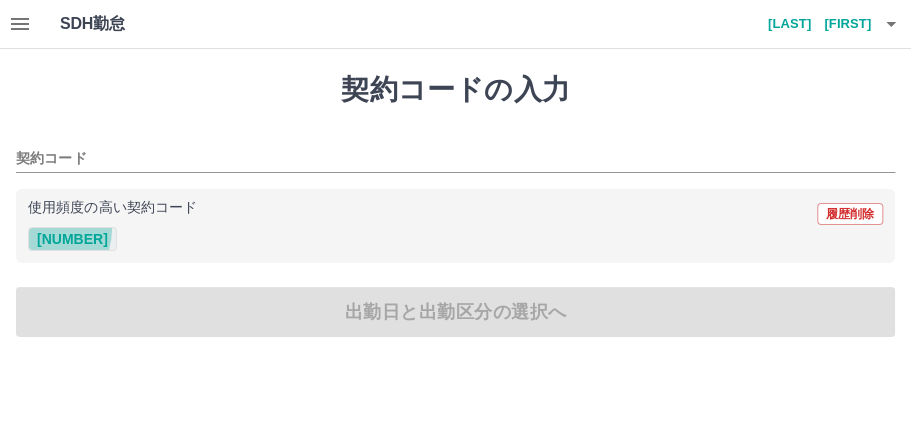 click on "42347001" at bounding box center (72, 239) 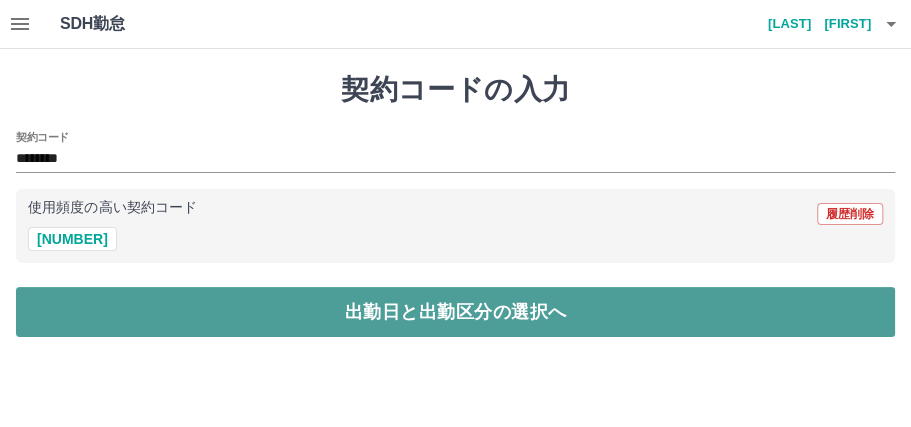 click on "出勤日と出勤区分の選択へ" at bounding box center (455, 312) 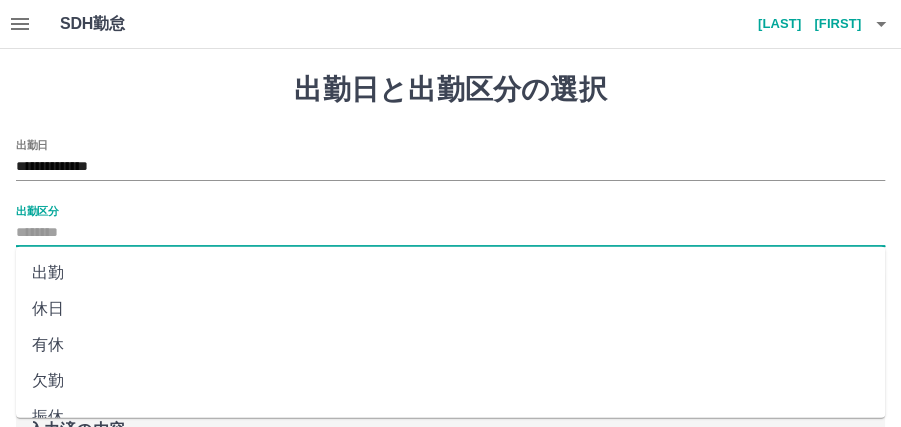click on "出勤区分" at bounding box center [450, 233] 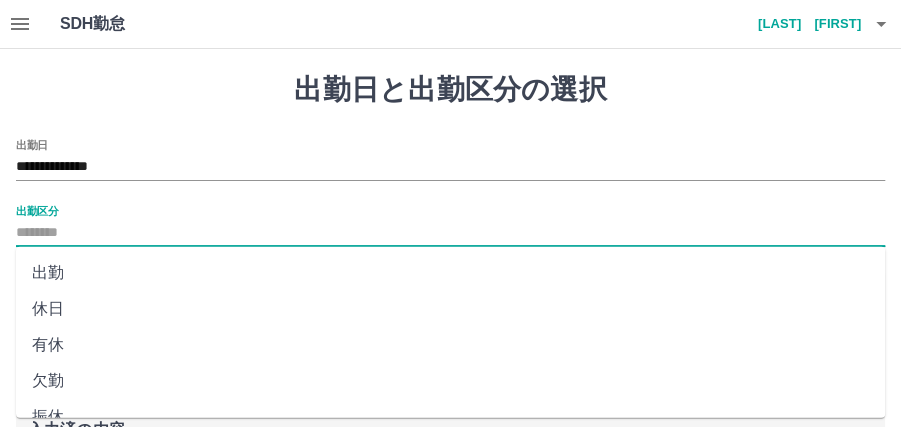 click on "出勤" at bounding box center [450, 273] 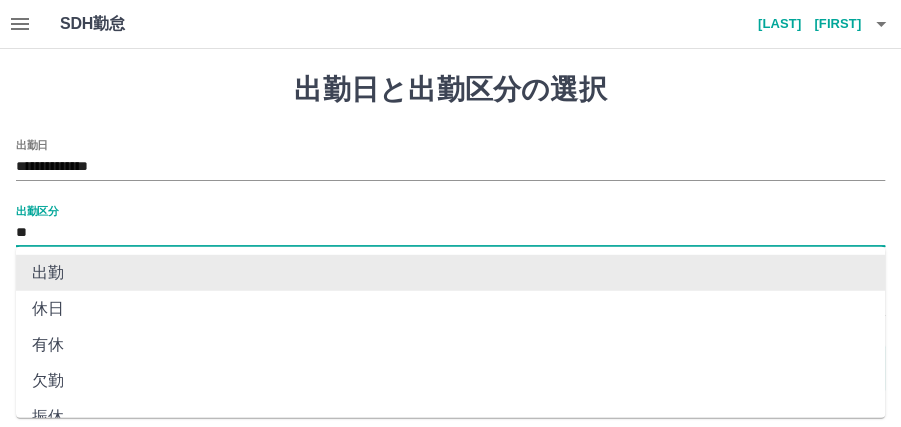 click on "**" at bounding box center [450, 233] 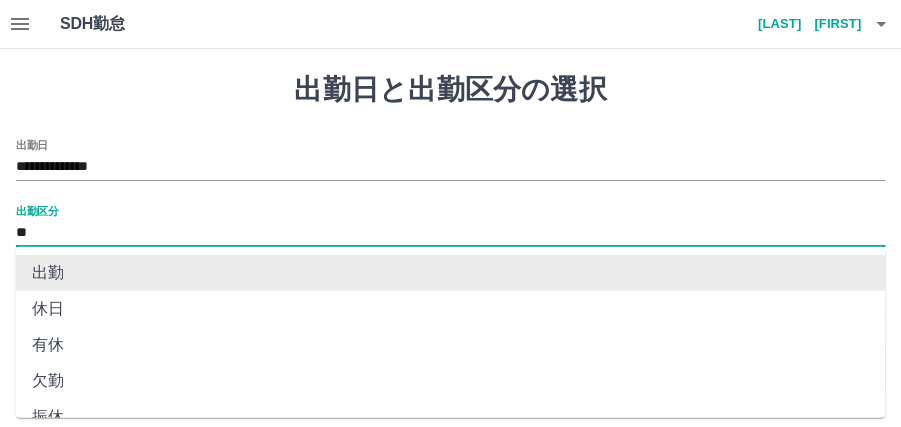 click on "出勤" at bounding box center [450, 273] 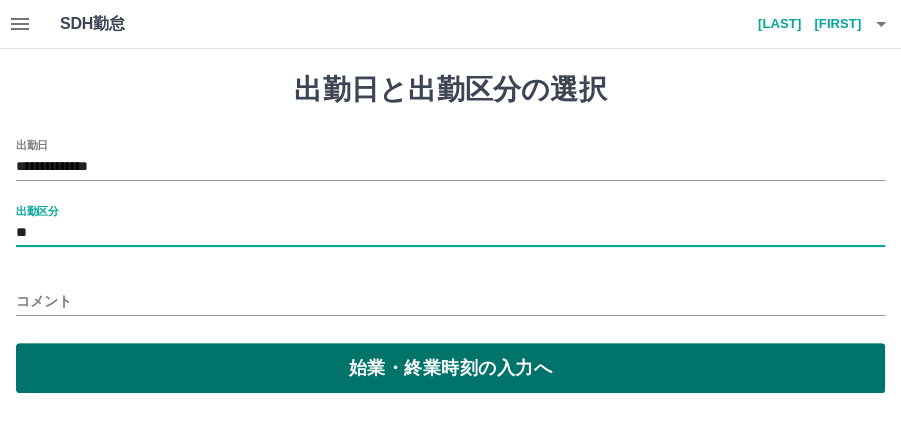 click on "始業・終業時刻の入力へ" at bounding box center [450, 368] 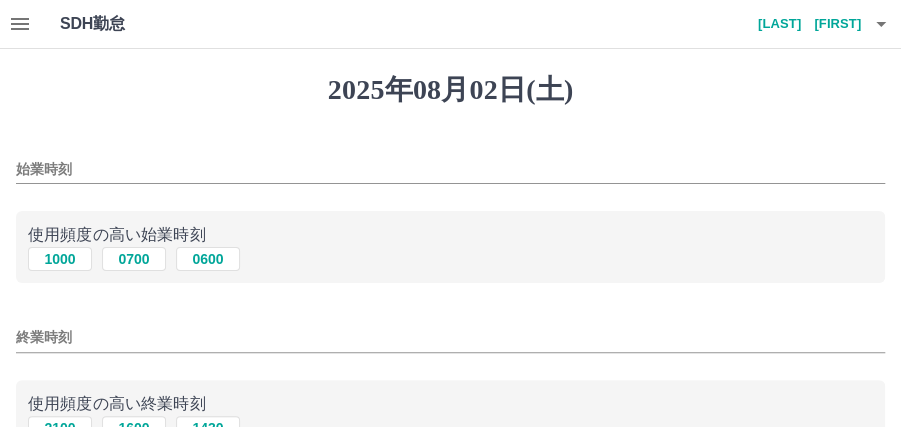 click on "始業時刻" at bounding box center (450, 169) 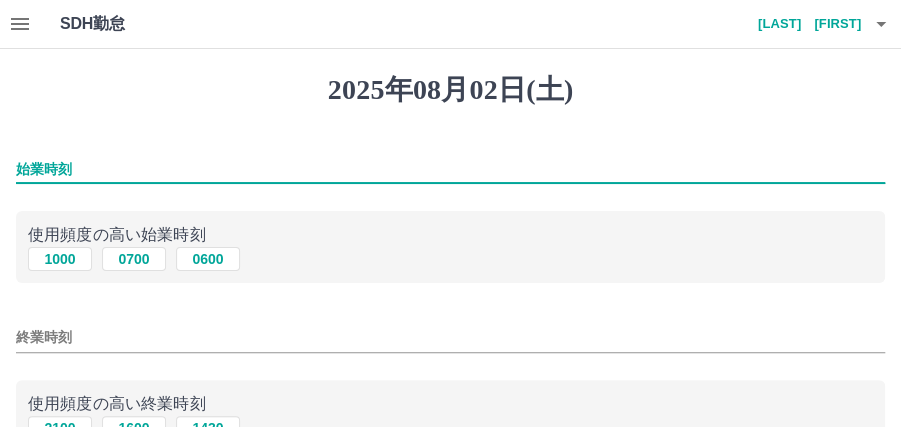 type on "****" 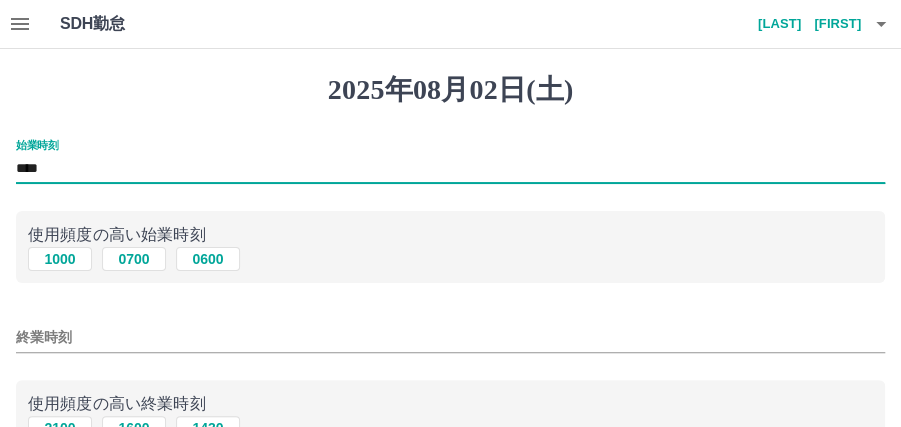click on "終業時刻" at bounding box center (450, 337) 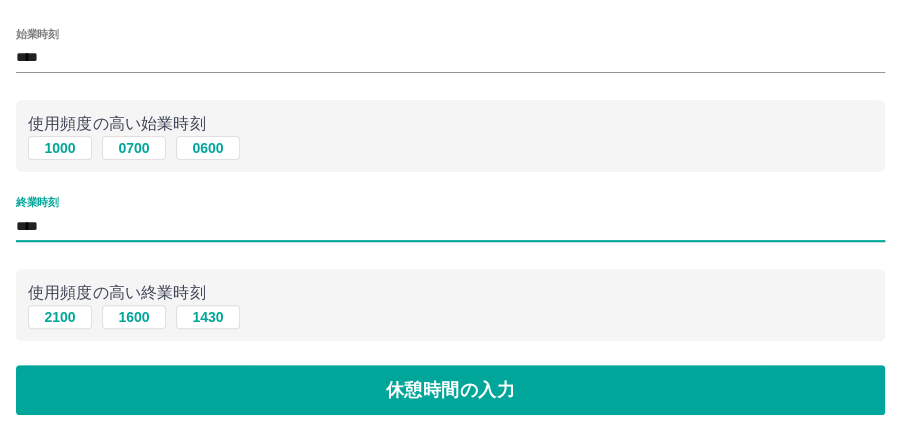 scroll, scrollTop: 133, scrollLeft: 0, axis: vertical 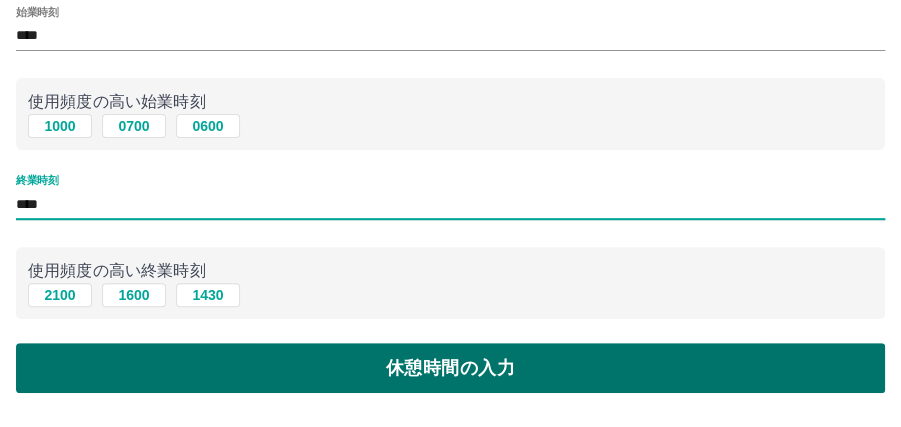 type on "****" 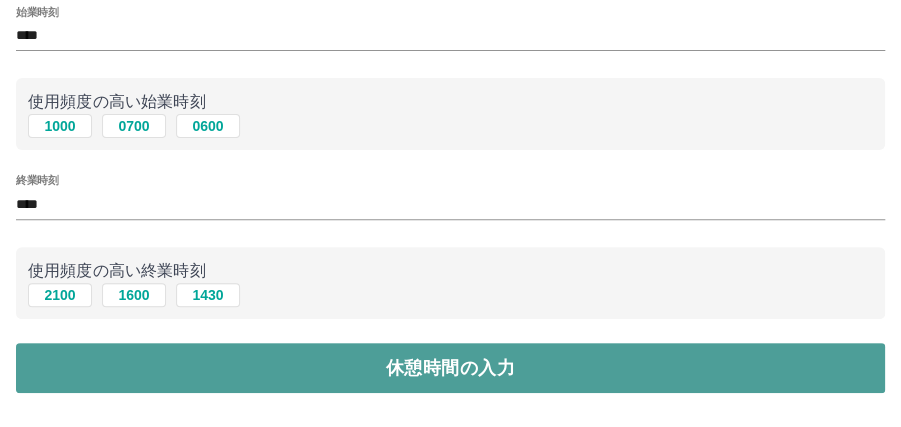 click on "休憩時間の入力" at bounding box center (450, 368) 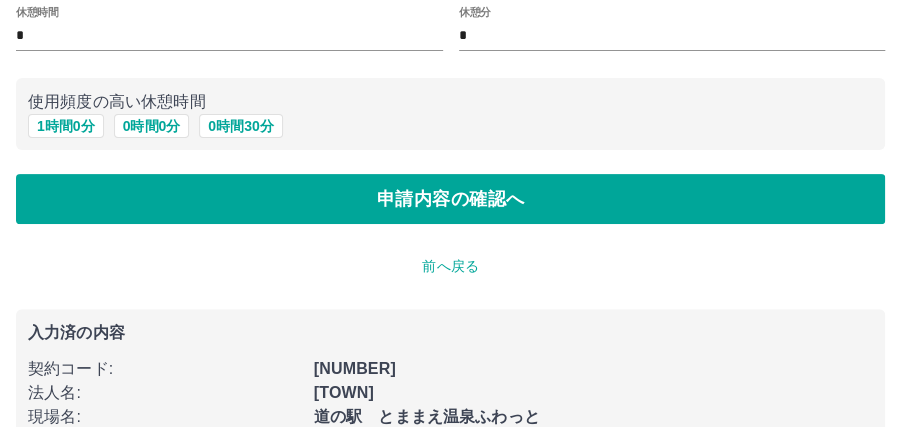 scroll, scrollTop: 0, scrollLeft: 0, axis: both 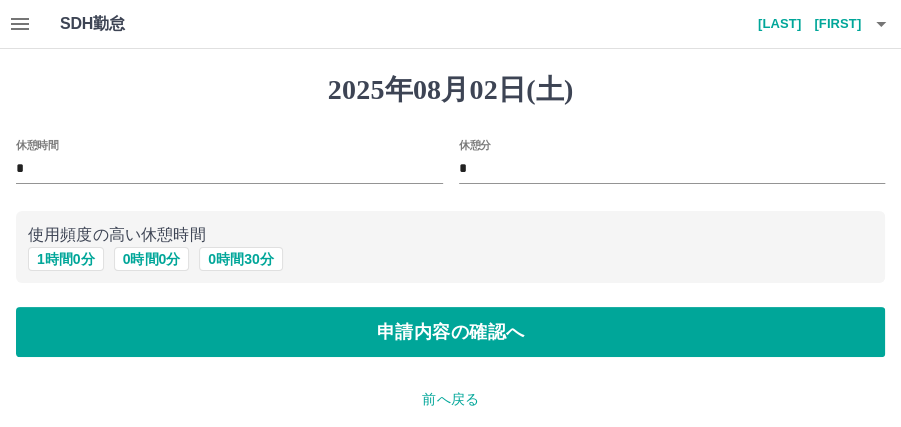 click on "休憩時間" at bounding box center (37, 144) 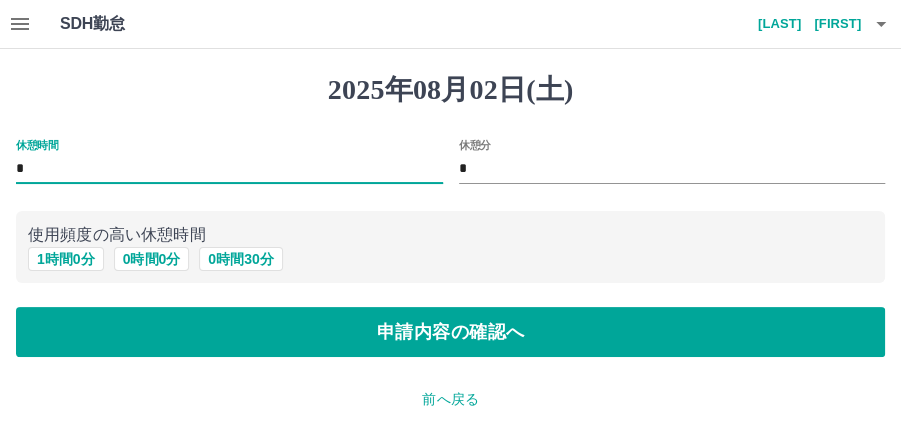 click on "*" at bounding box center [229, 169] 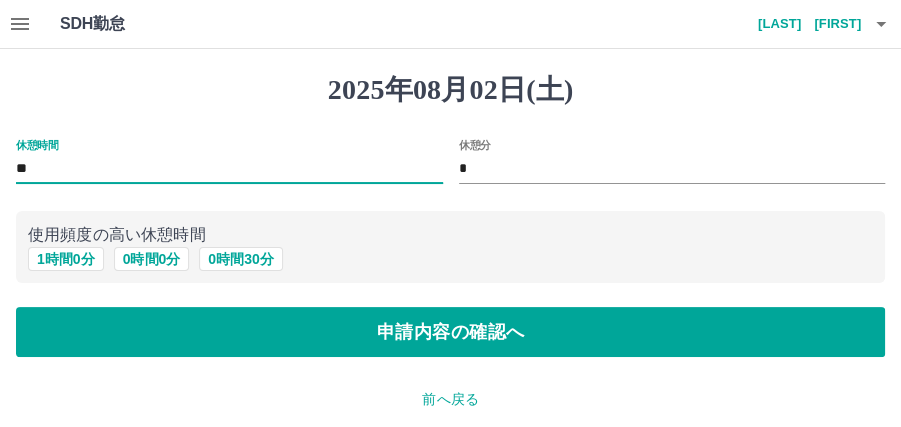click on "休憩時間 ** 休憩分 * 使用頻度の高い休憩時間 1 時間 0 分 0 時間 0 分 0 時間 30 分 申請内容の確認へ" at bounding box center (450, 248) 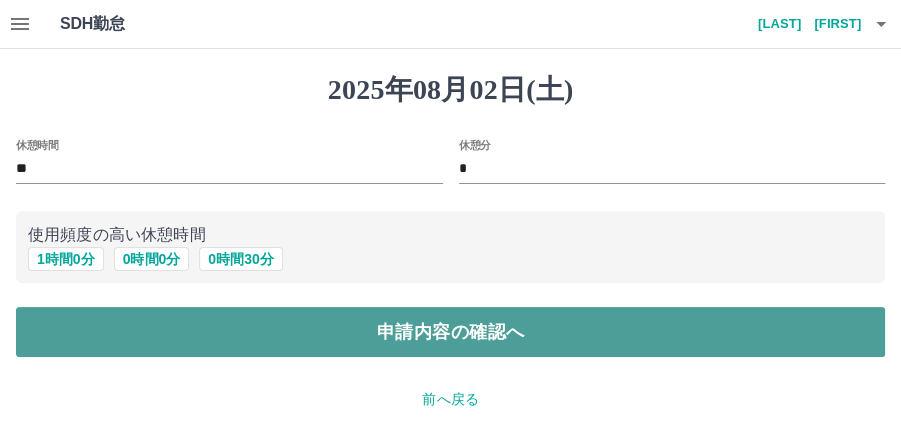 click on "申請内容の確認へ" at bounding box center (450, 332) 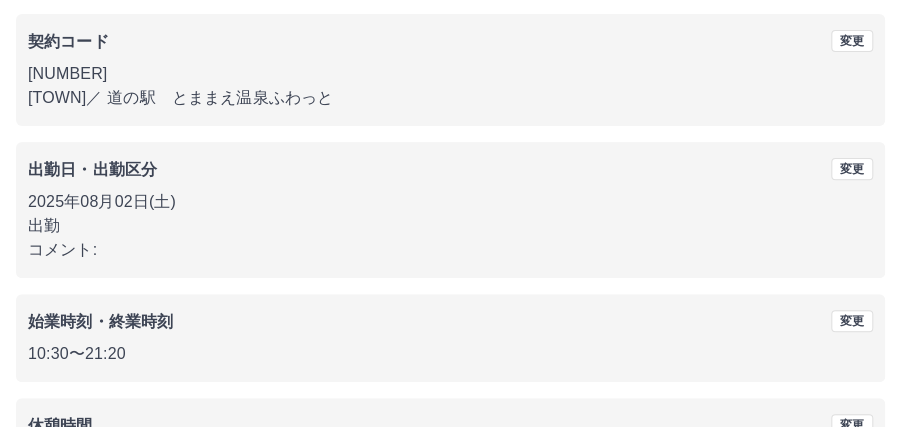 scroll, scrollTop: 187, scrollLeft: 0, axis: vertical 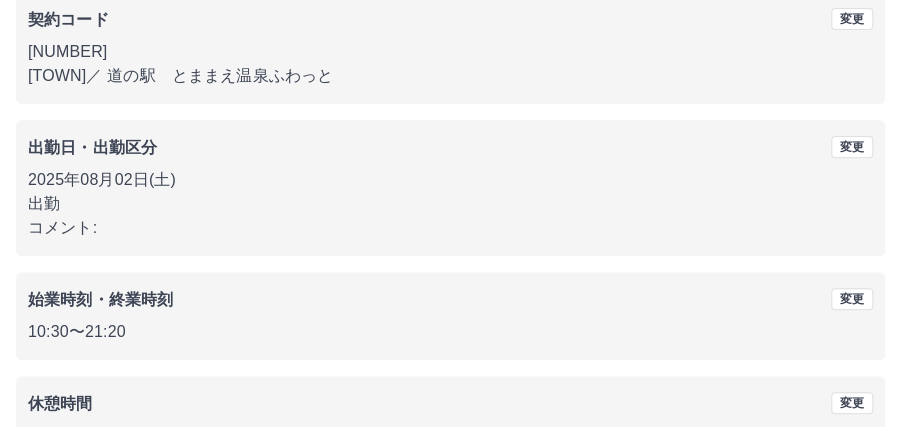 click on "コメント:" at bounding box center [450, 228] 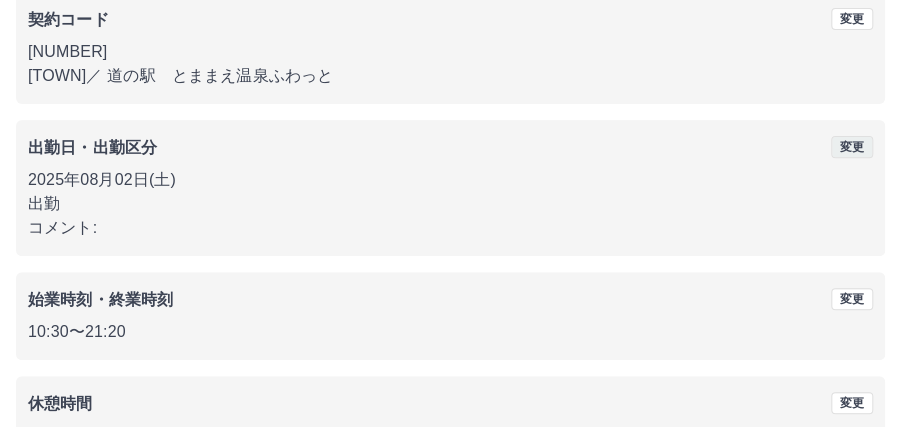 click on "変更" at bounding box center [852, 147] 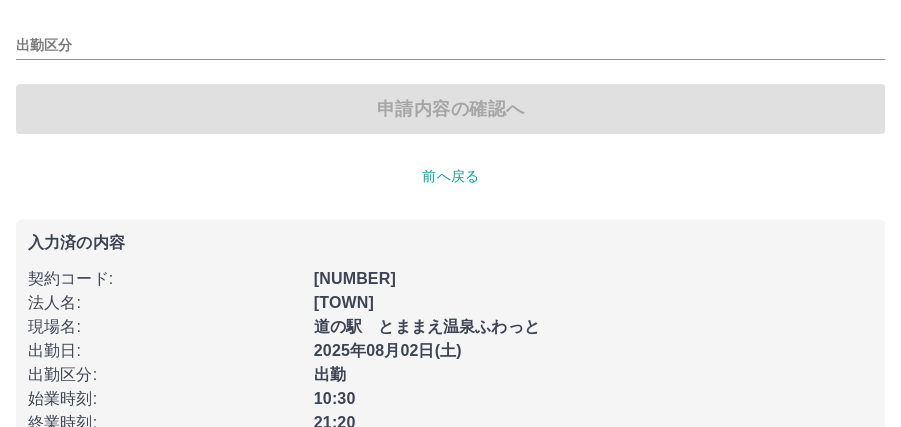 scroll, scrollTop: 0, scrollLeft: 0, axis: both 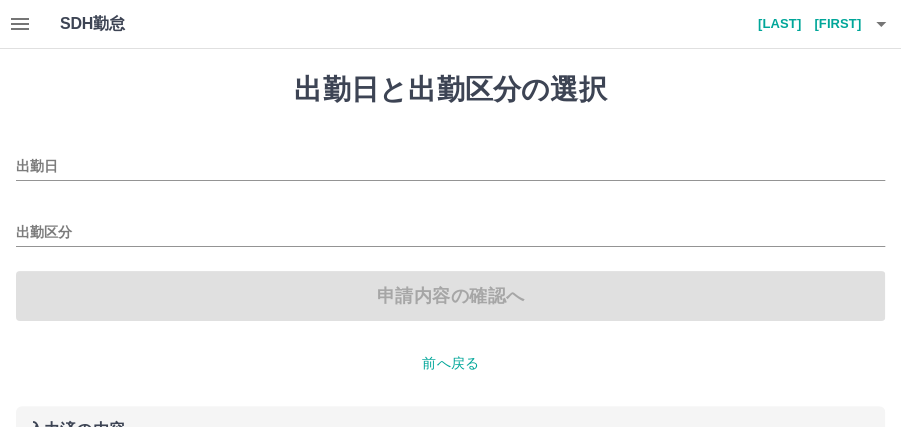type on "**********" 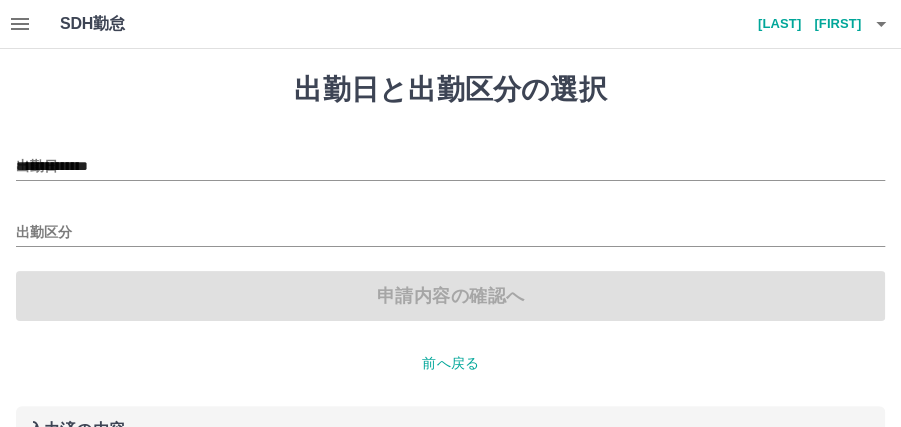 type on "**" 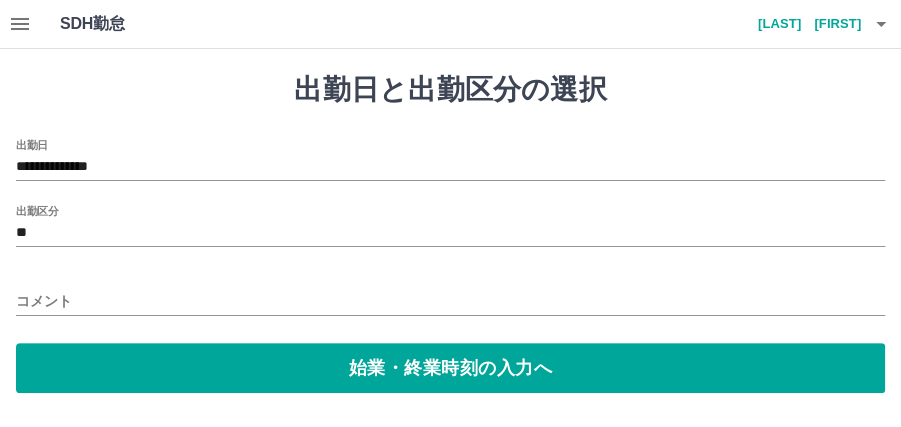 click on "コメント" at bounding box center [450, 301] 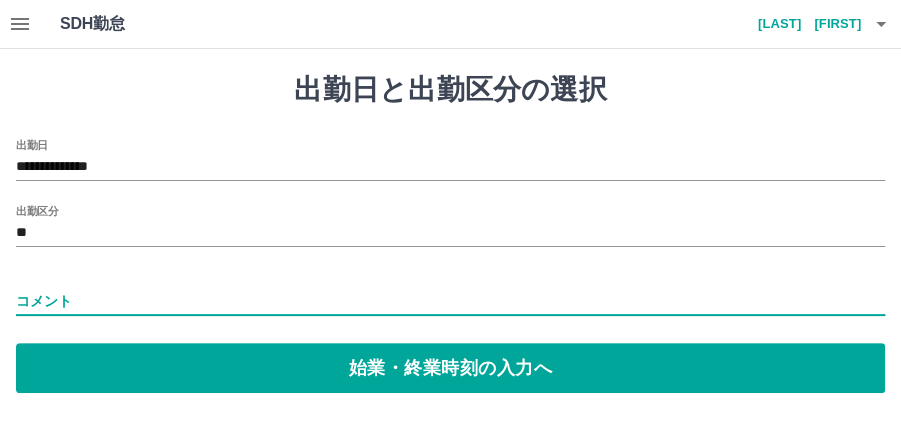 type on "****" 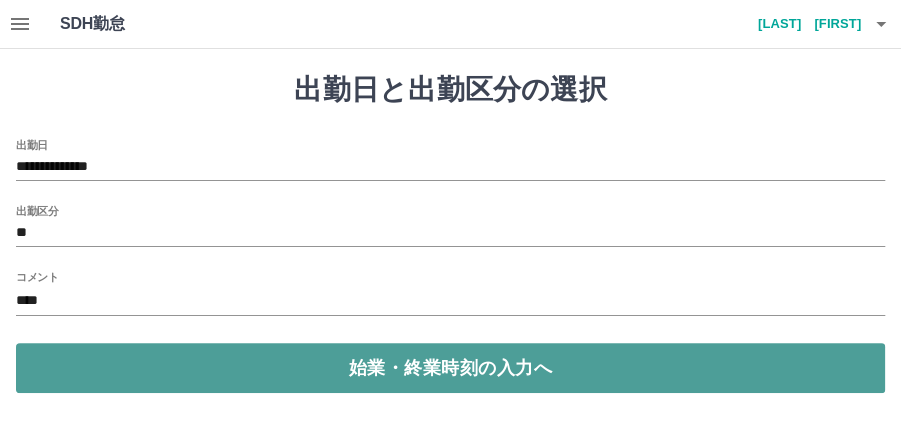 click on "始業・終業時刻の入力へ" at bounding box center (450, 368) 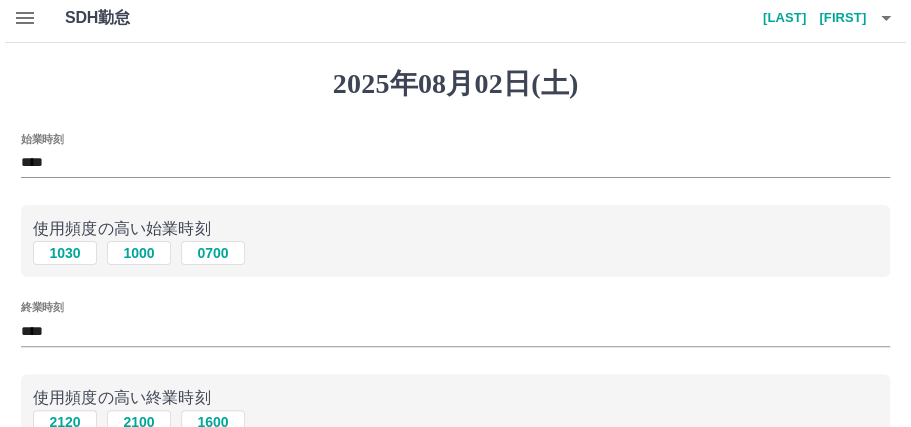 scroll, scrollTop: 0, scrollLeft: 0, axis: both 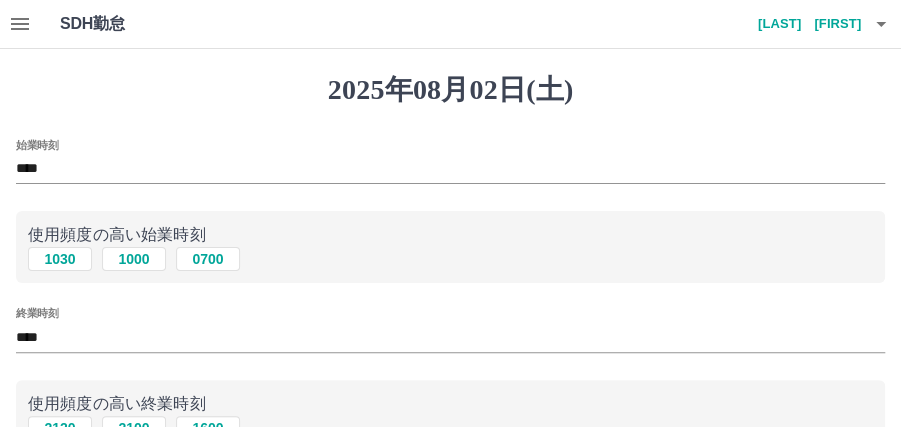 click on "田中　美穂" at bounding box center (801, 24) 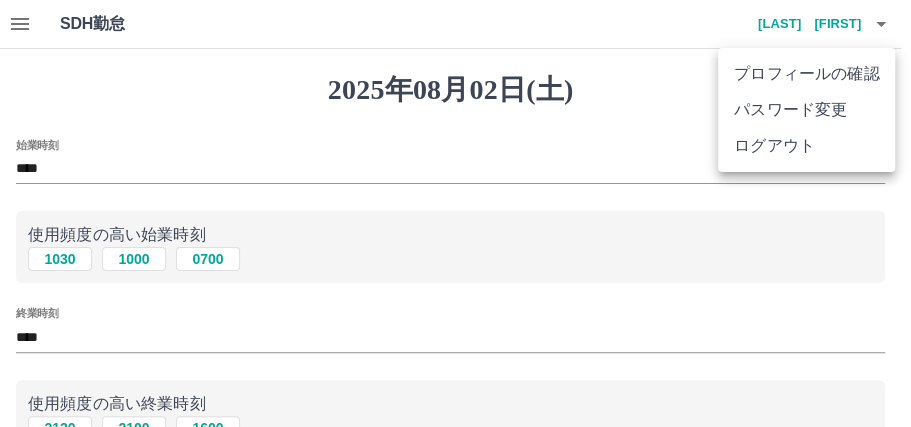 click on "ログアウト" at bounding box center (806, 146) 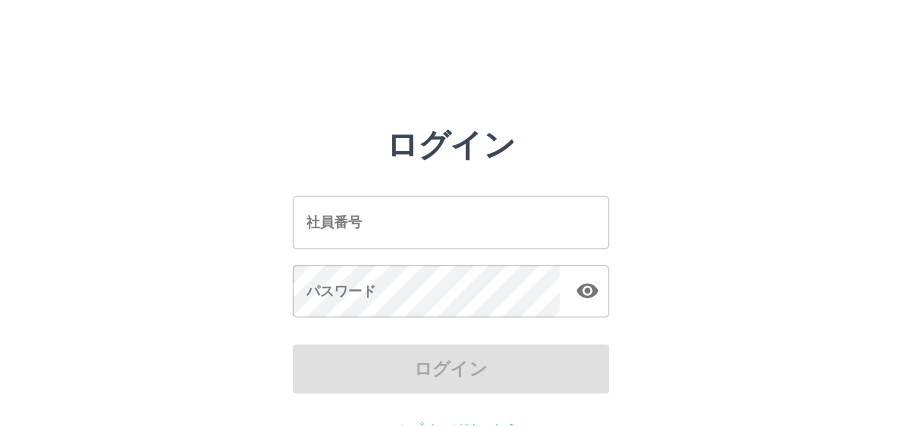 scroll, scrollTop: 0, scrollLeft: 0, axis: both 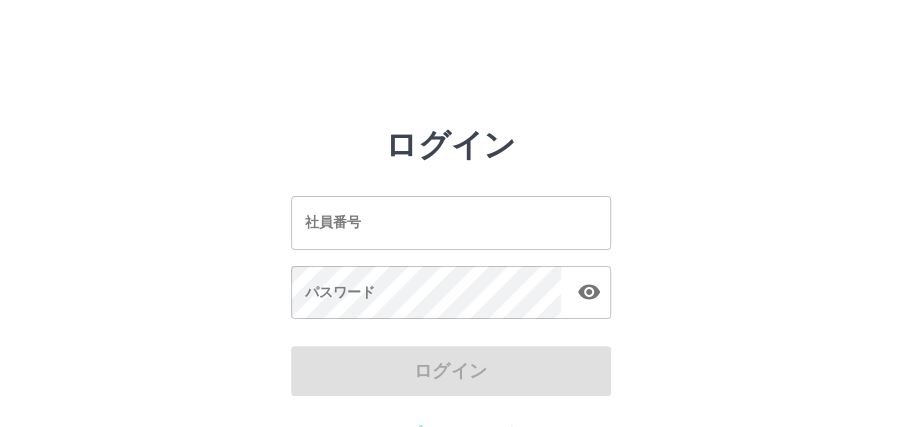 click on "社員番号" at bounding box center [451, 222] 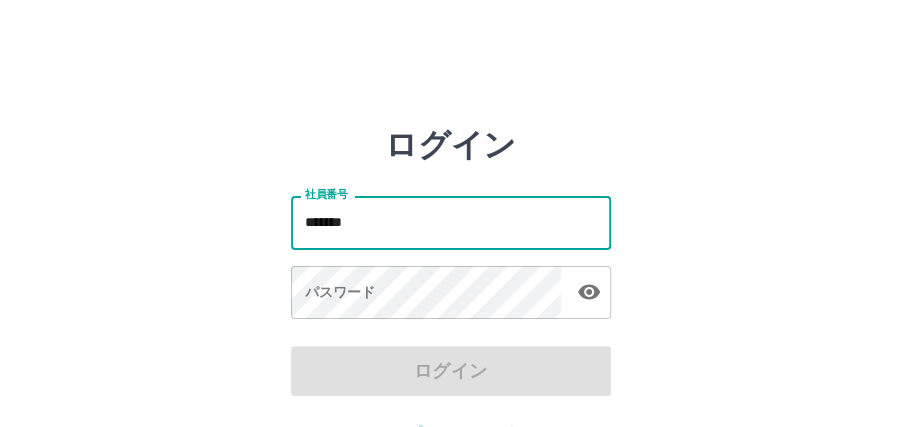 click on "*******" at bounding box center (451, 222) 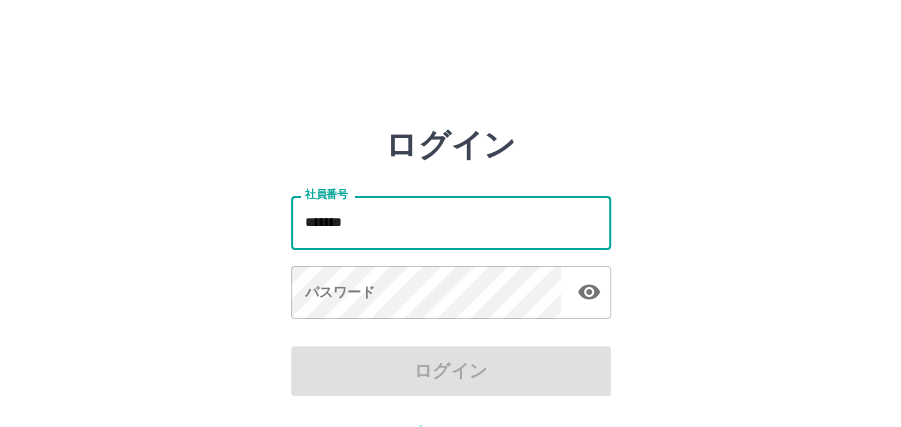 type on "*******" 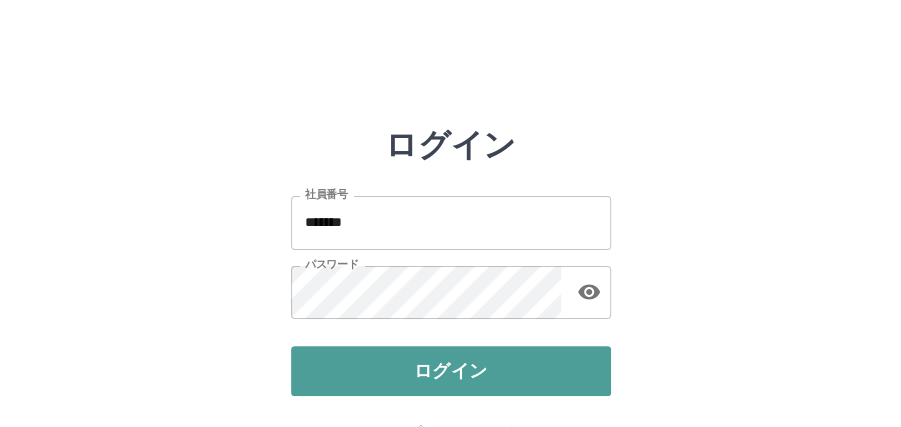 click on "ログイン" at bounding box center (451, 371) 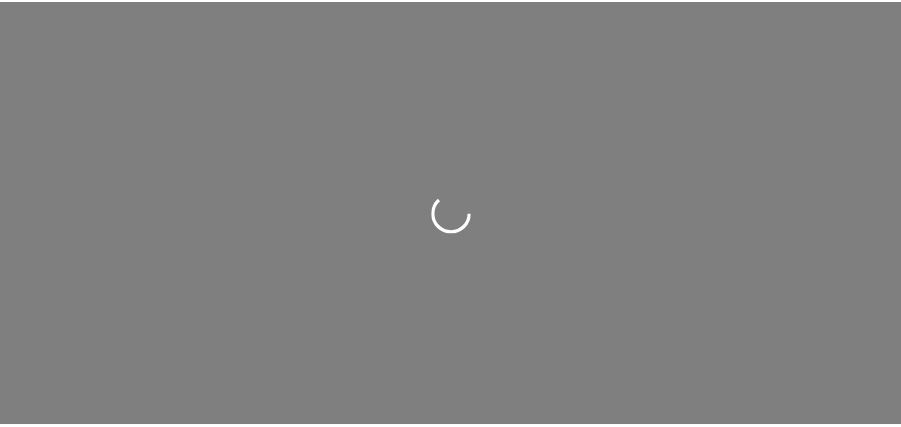 scroll, scrollTop: 0, scrollLeft: 0, axis: both 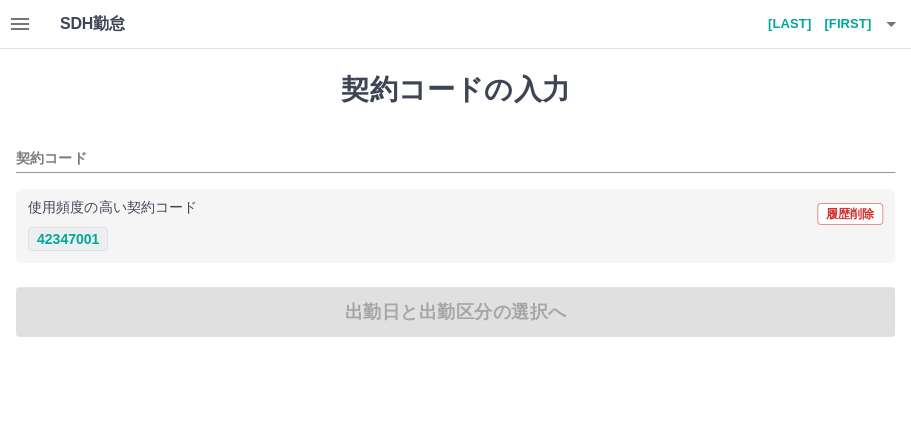 click on "42347001" at bounding box center (68, 239) 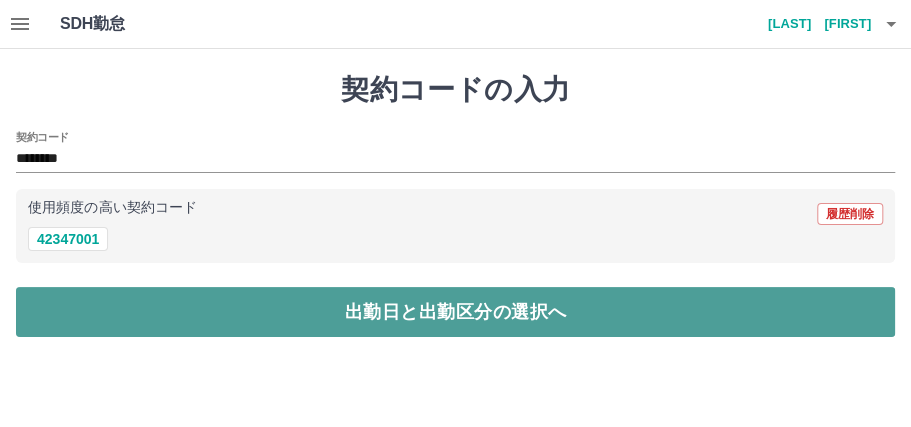click on "出勤日と出勤区分の選択へ" at bounding box center [455, 312] 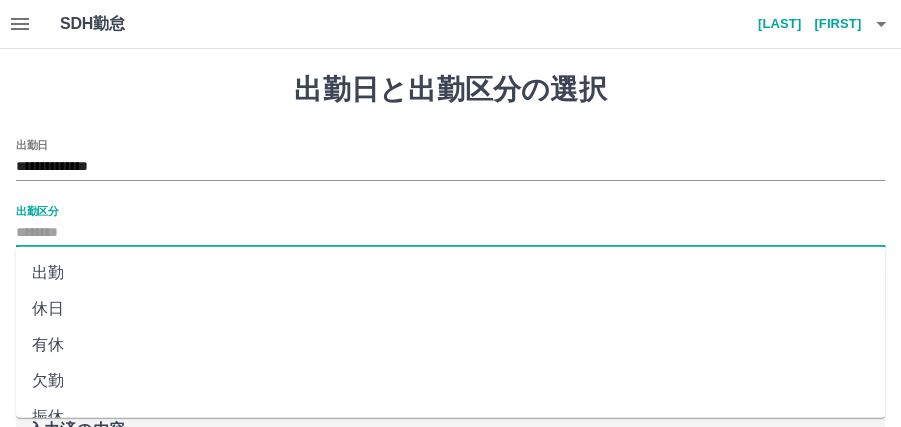 click on "出勤区分" at bounding box center [450, 233] 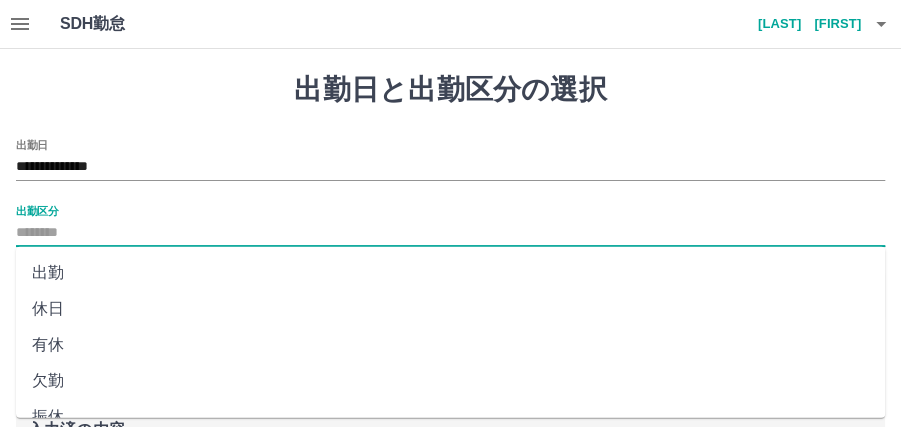 click on "出勤" at bounding box center (450, 273) 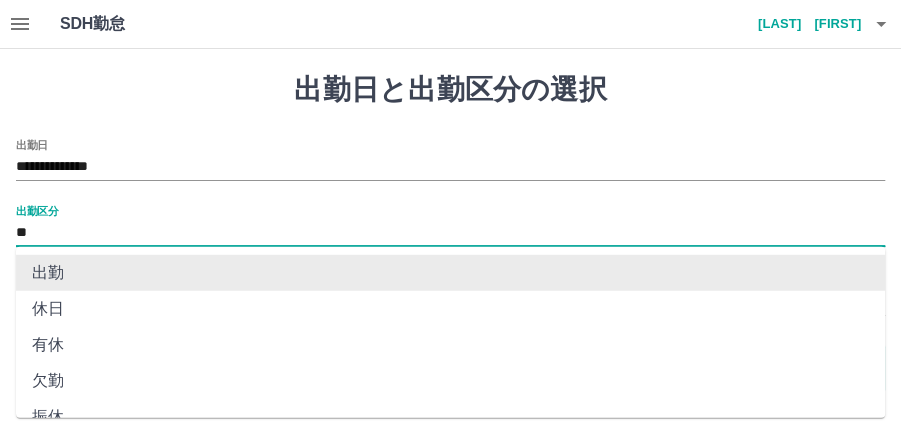 click on "**" at bounding box center (450, 233) 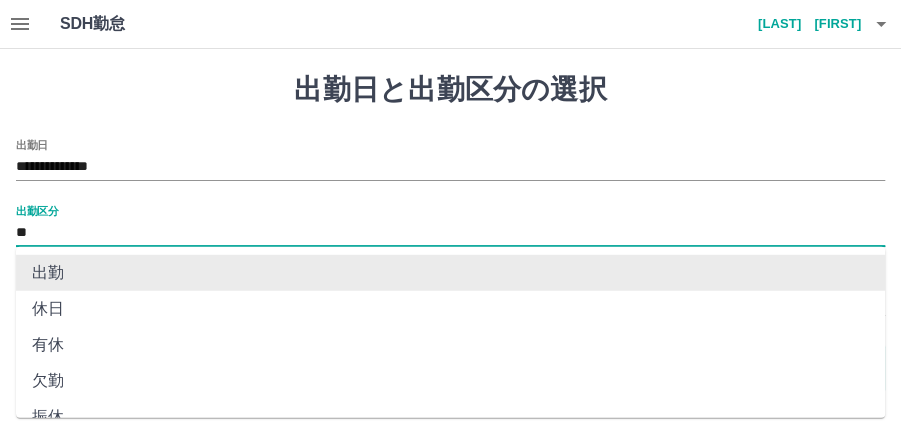 click on "出勤" at bounding box center [450, 273] 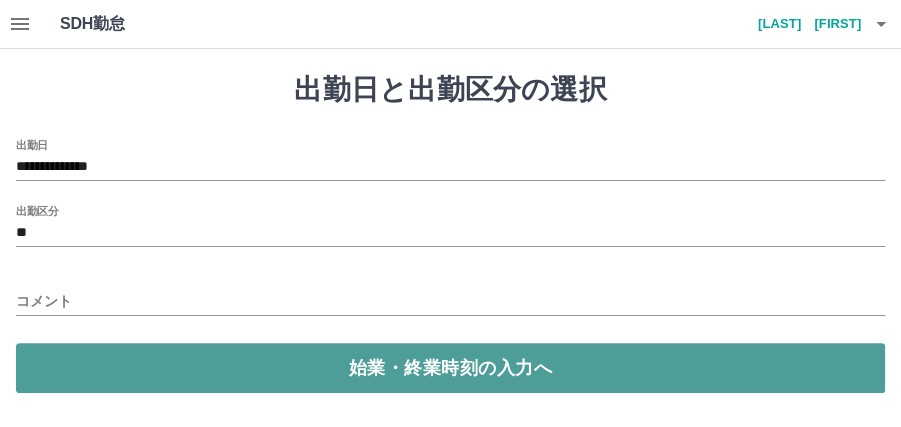 drag, startPoint x: 127, startPoint y: 378, endPoint x: 128, endPoint y: 366, distance: 12.0415945 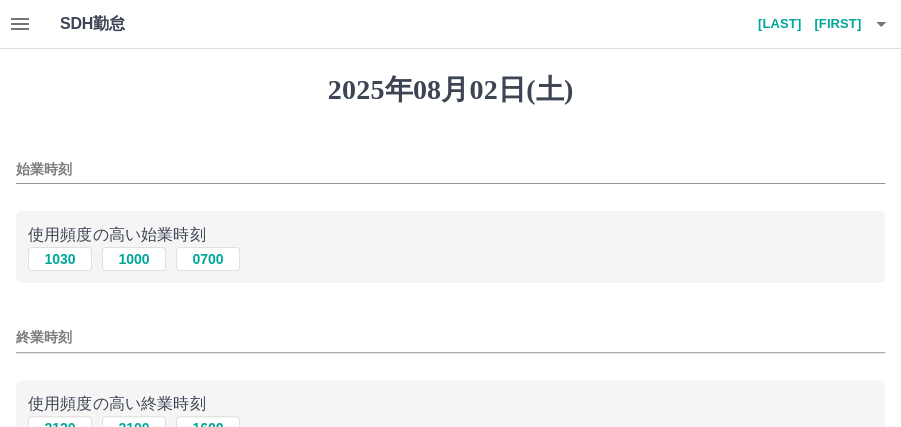 click on "始業時刻" at bounding box center [450, 169] 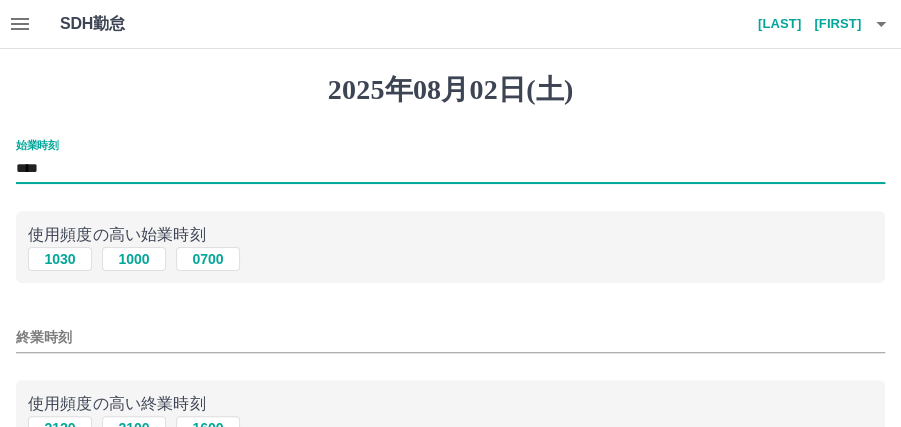 click on "****" at bounding box center [450, 169] 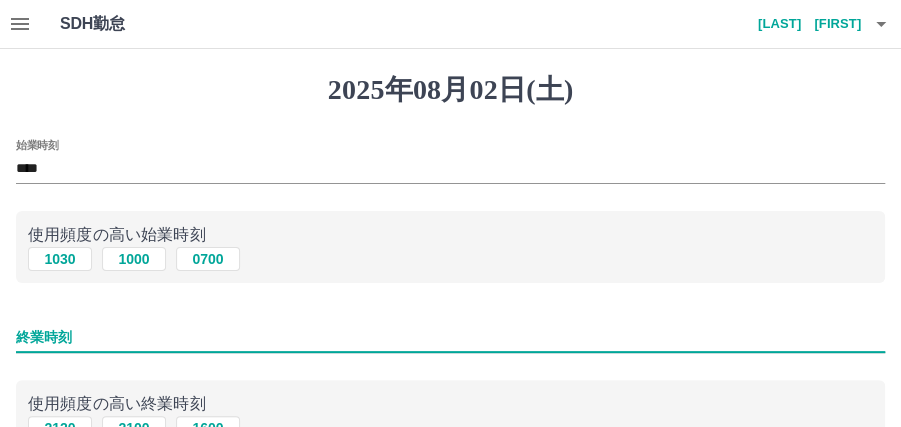 click on "終業時刻" at bounding box center [450, 337] 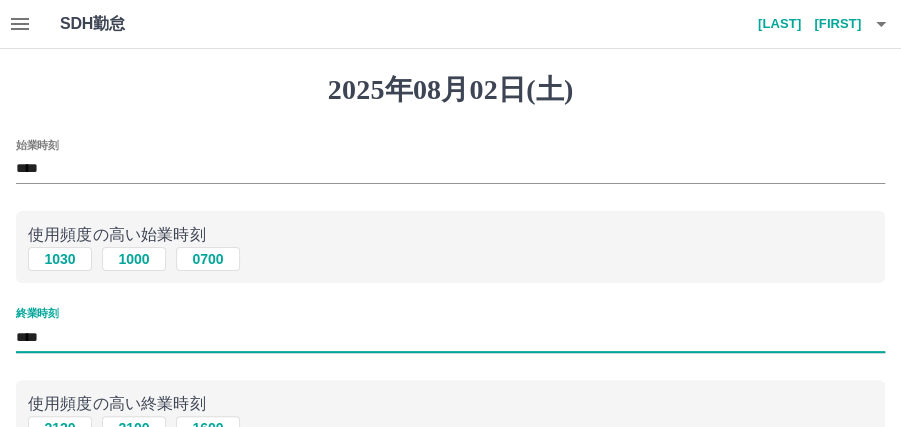 click on "****" at bounding box center [450, 337] 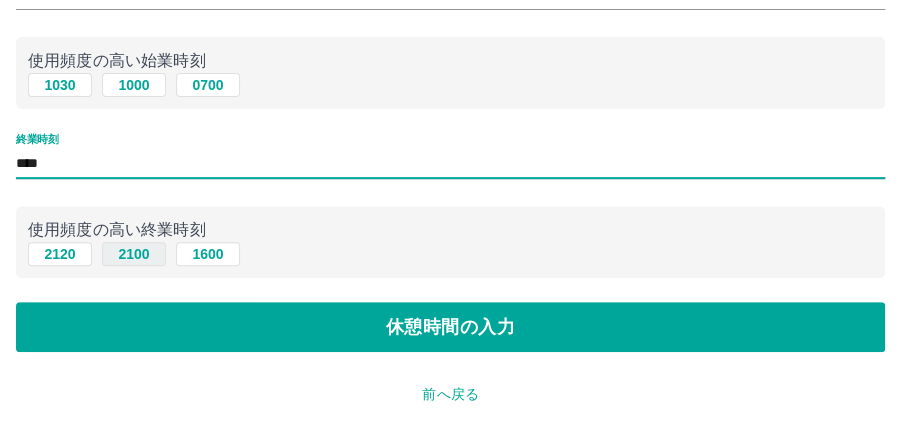 scroll, scrollTop: 200, scrollLeft: 0, axis: vertical 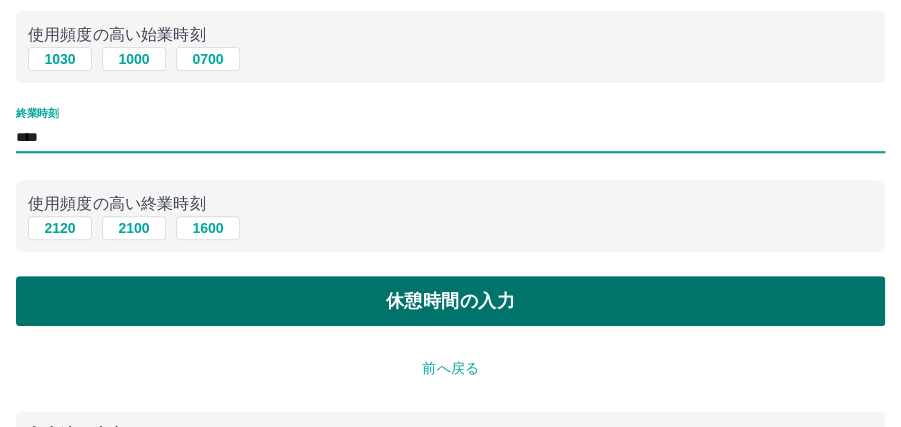 type on "****" 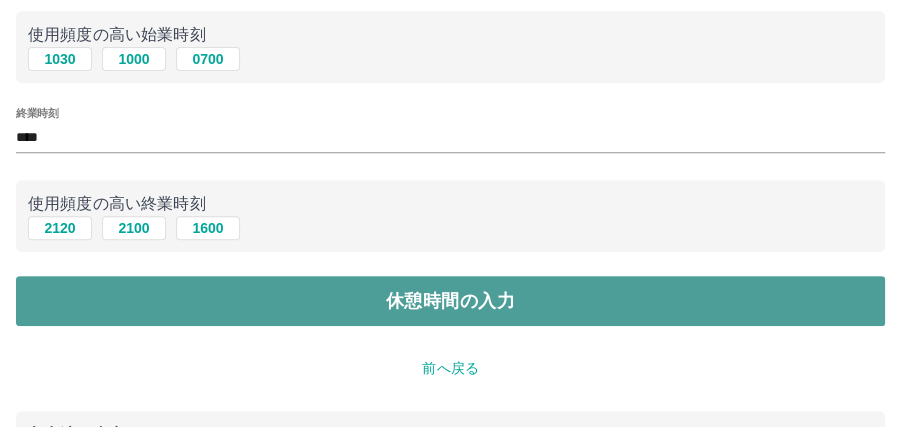 click on "休憩時間の入力" at bounding box center (450, 301) 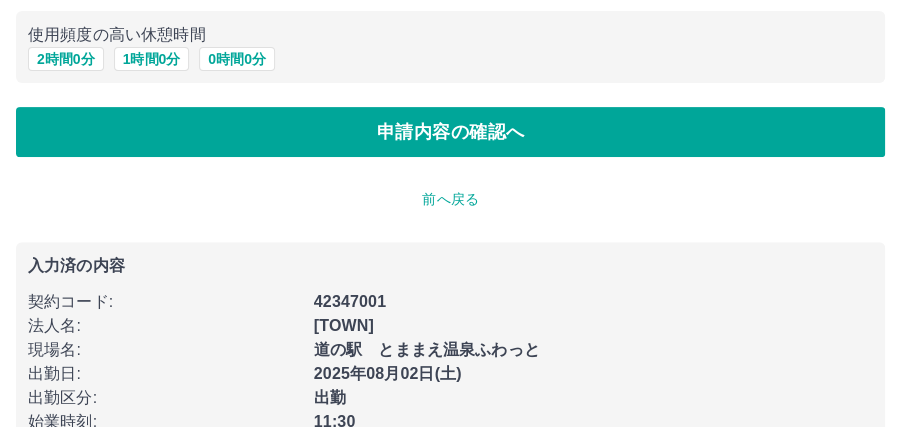 scroll, scrollTop: 0, scrollLeft: 0, axis: both 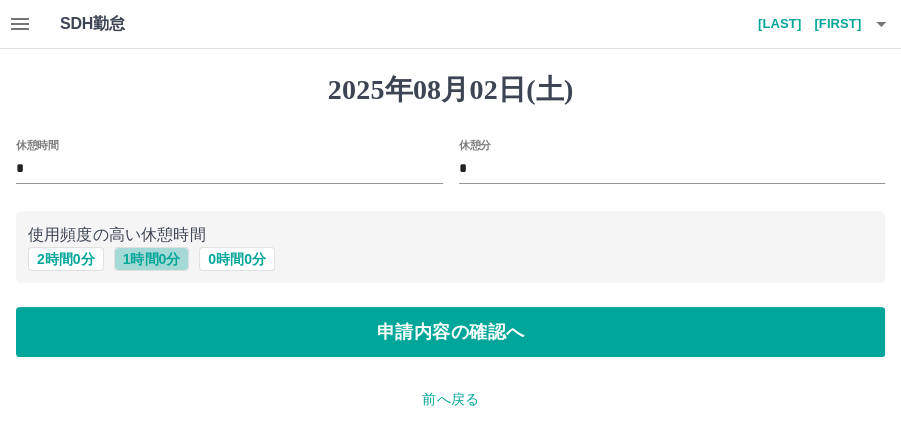 click on "1 時間 0 分" at bounding box center (152, 259) 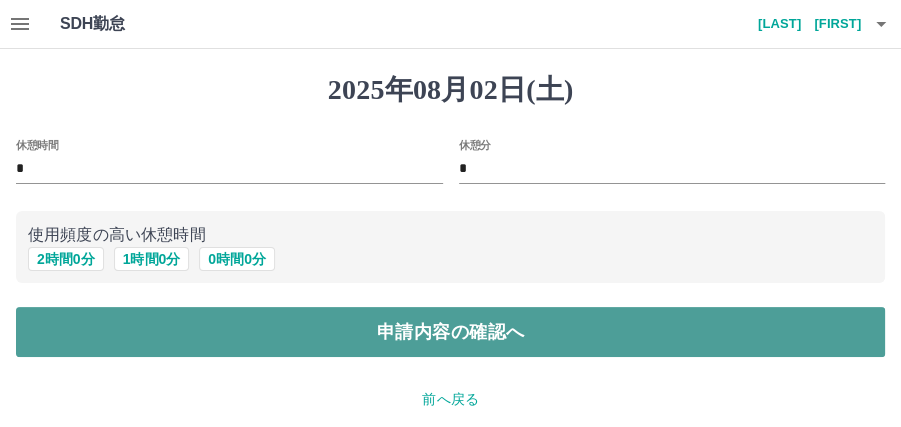 click on "申請内容の確認へ" at bounding box center (450, 332) 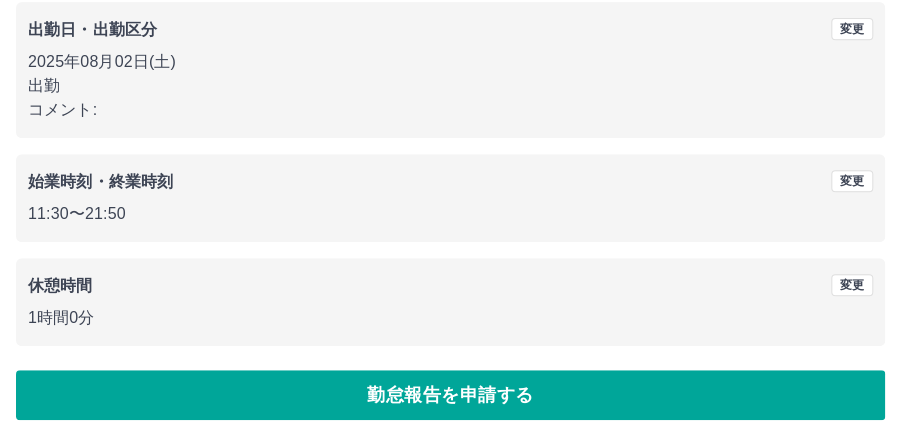 scroll, scrollTop: 320, scrollLeft: 0, axis: vertical 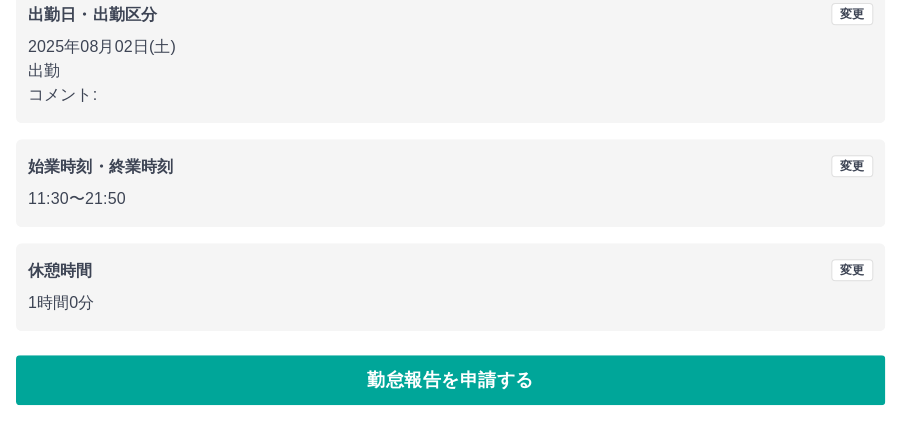 click on "コメント:" at bounding box center [450, 95] 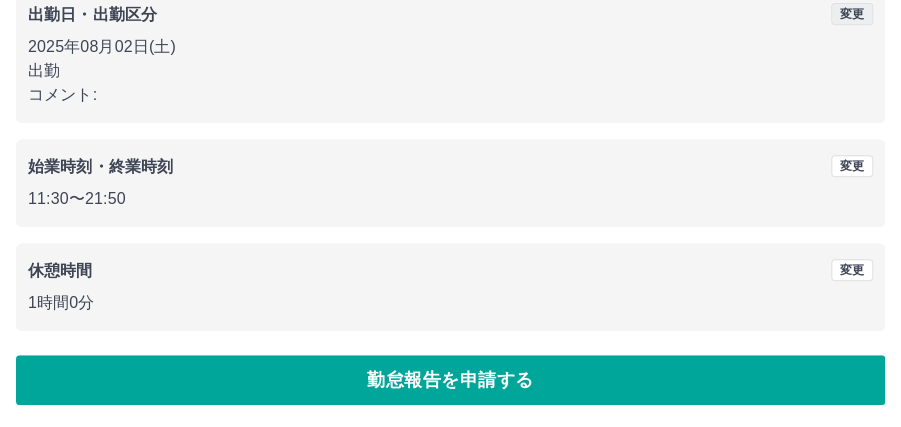 click on "変更" at bounding box center [852, 14] 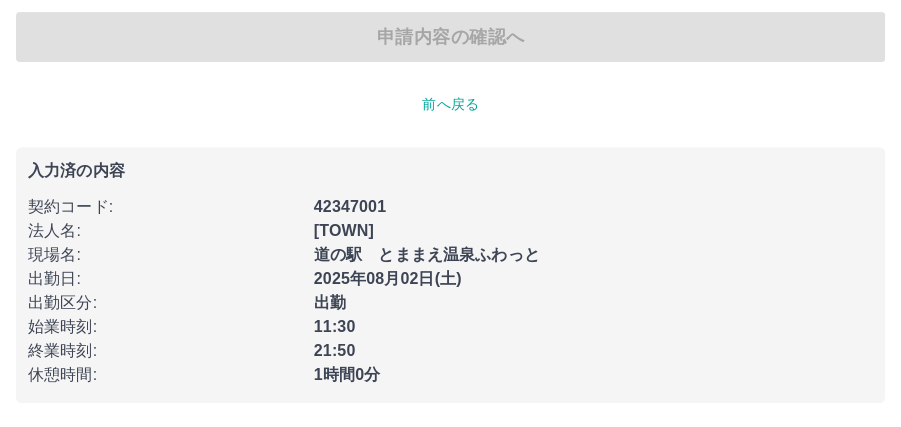 scroll, scrollTop: 0, scrollLeft: 0, axis: both 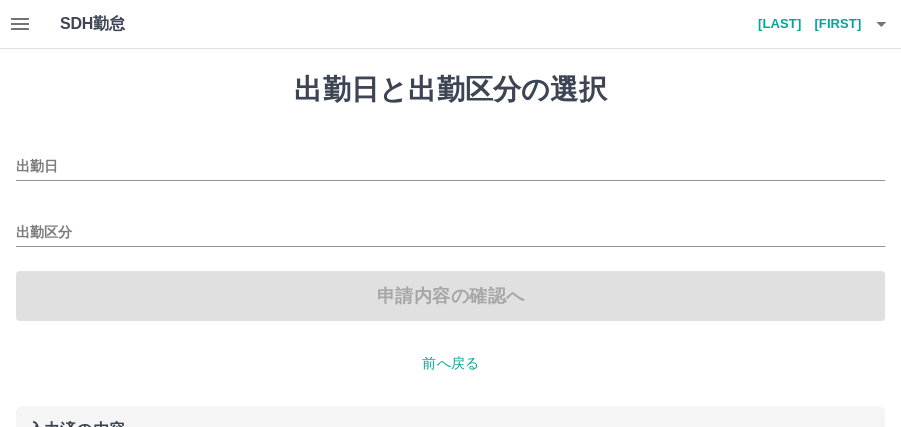 type on "**********" 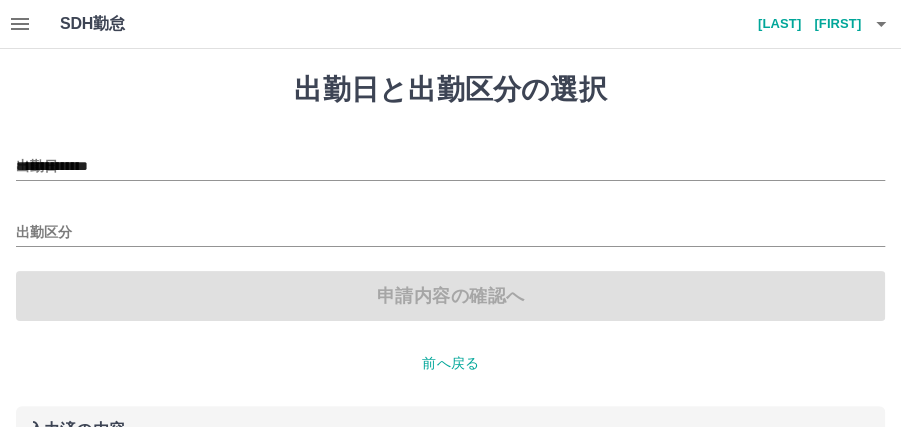 type on "**" 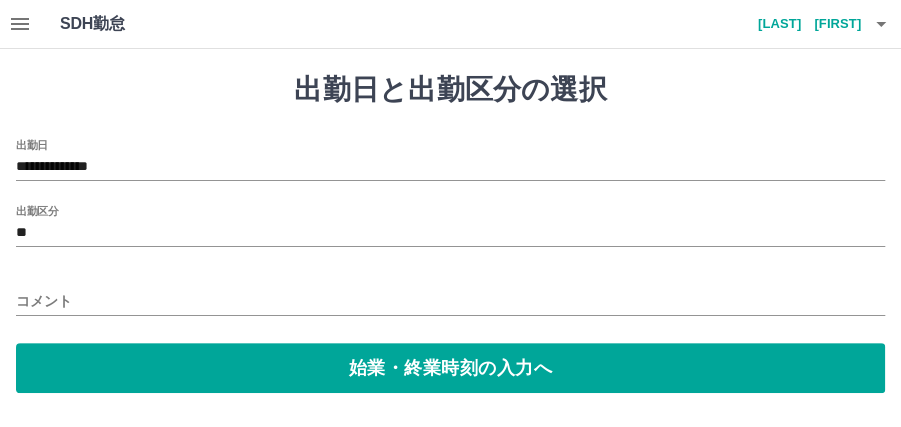 click on "コメント" at bounding box center [450, 301] 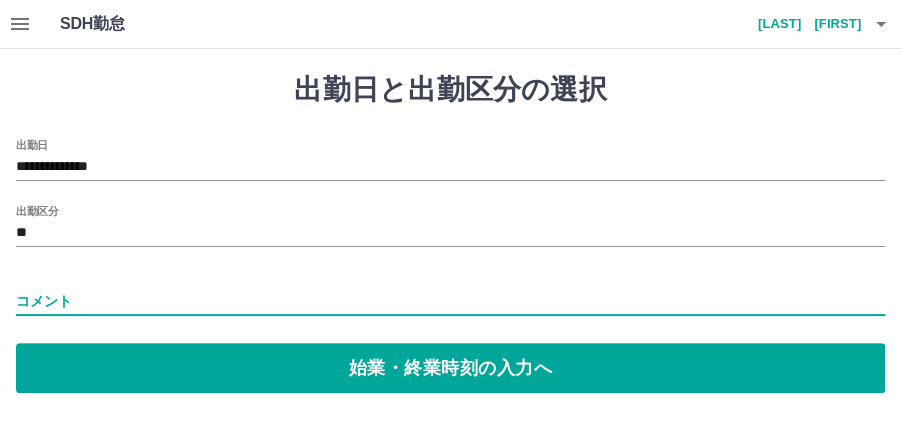 type on "****" 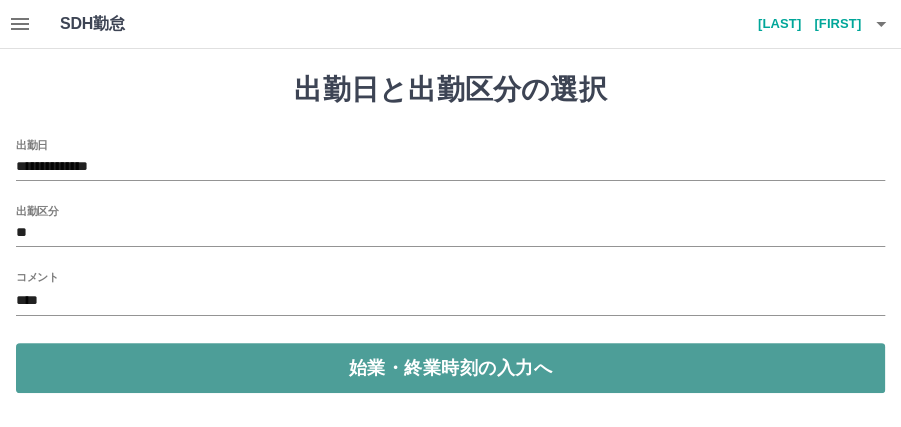 click on "始業・終業時刻の入力へ" at bounding box center [450, 368] 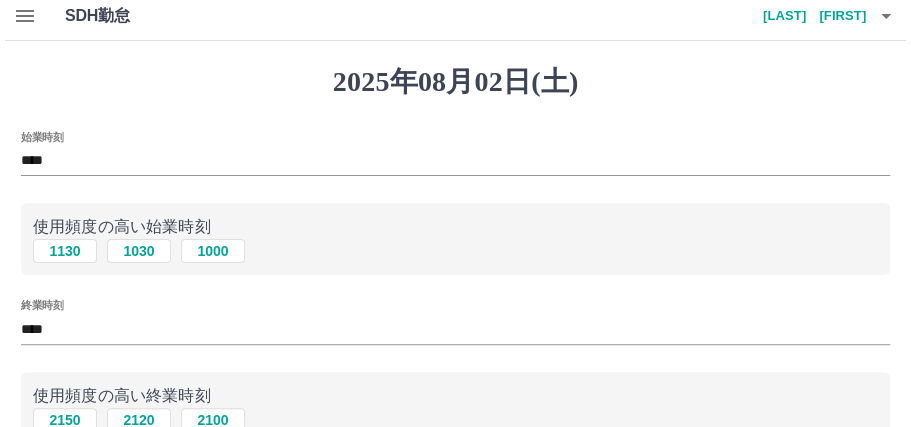 scroll, scrollTop: 0, scrollLeft: 0, axis: both 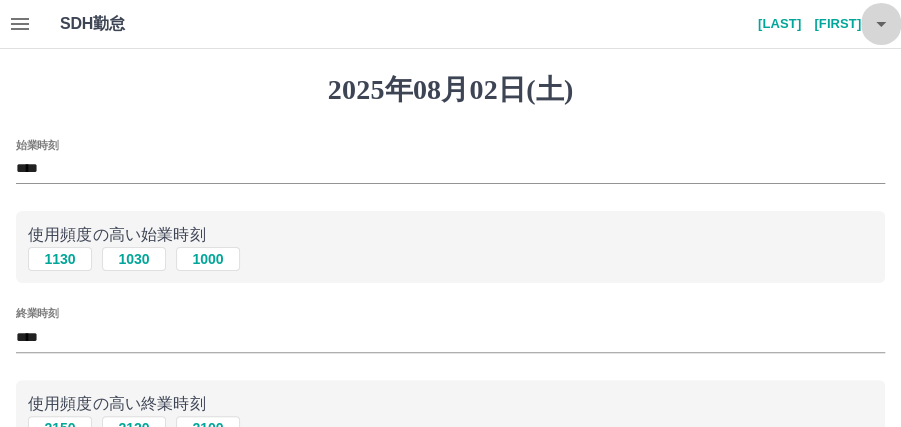 click 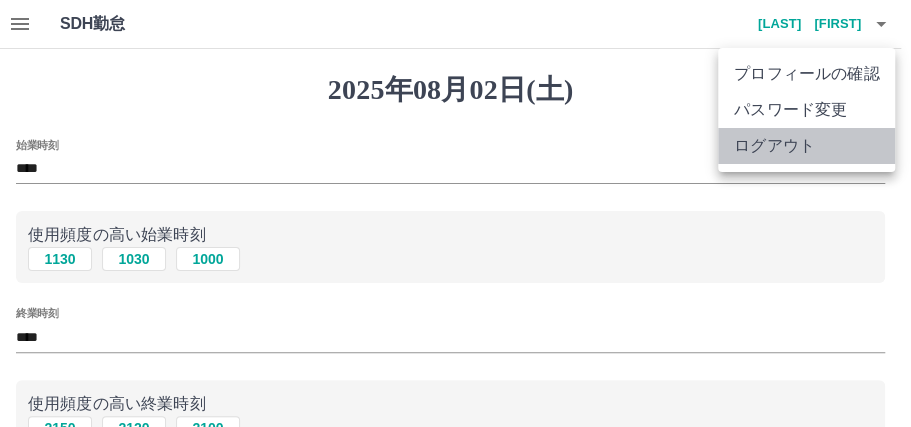 click on "ログアウト" at bounding box center [806, 146] 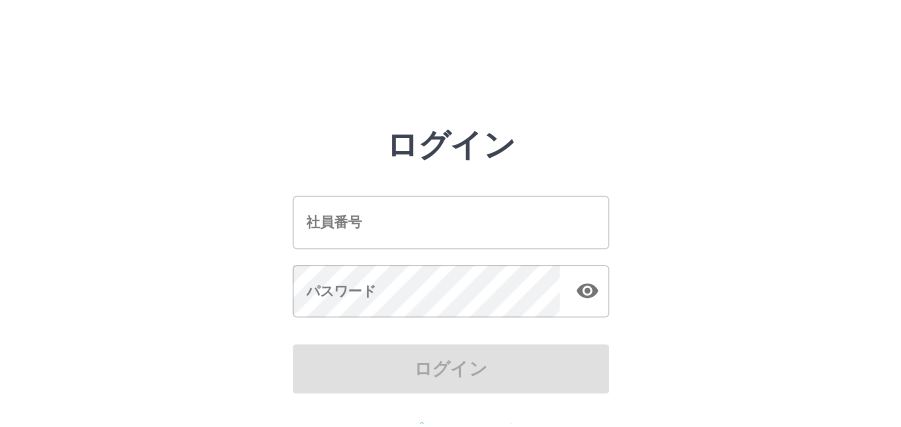 scroll, scrollTop: 0, scrollLeft: 0, axis: both 